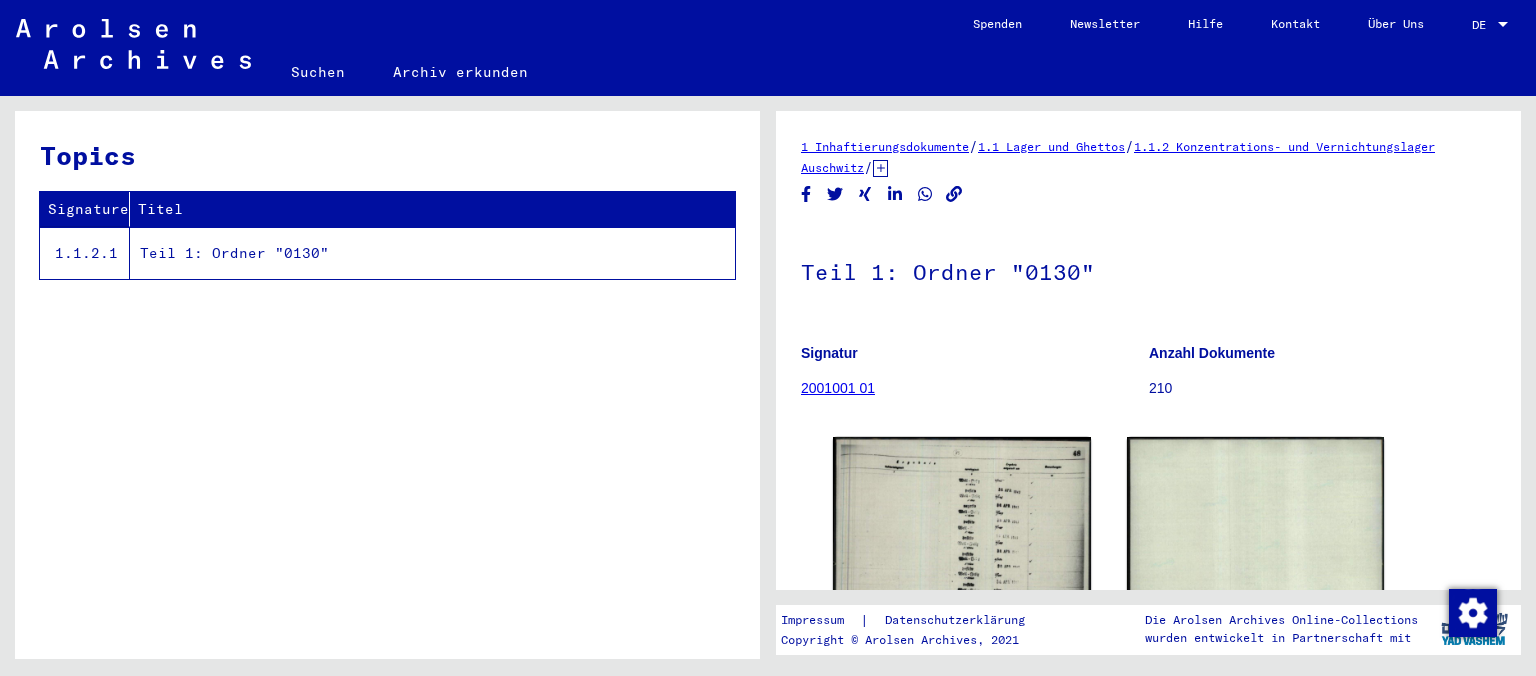 scroll, scrollTop: 0, scrollLeft: 0, axis: both 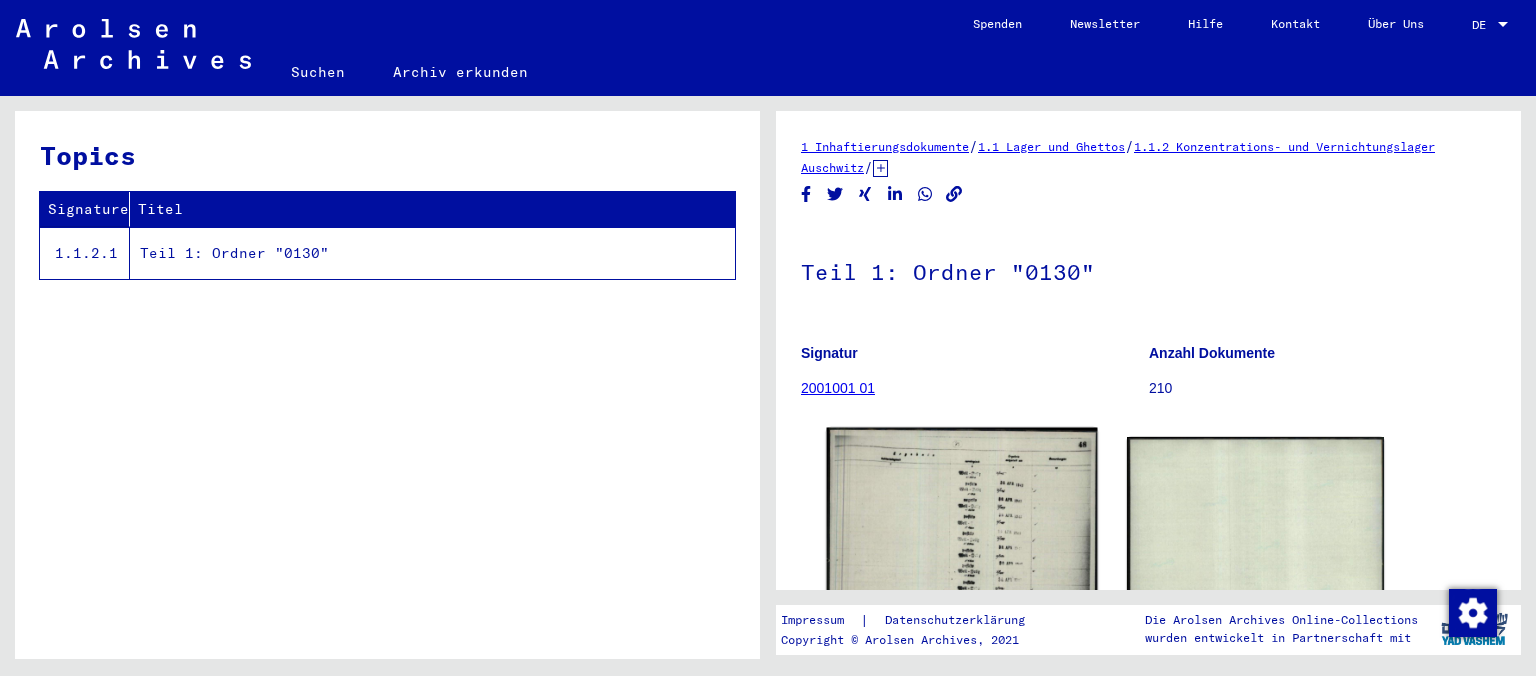 click 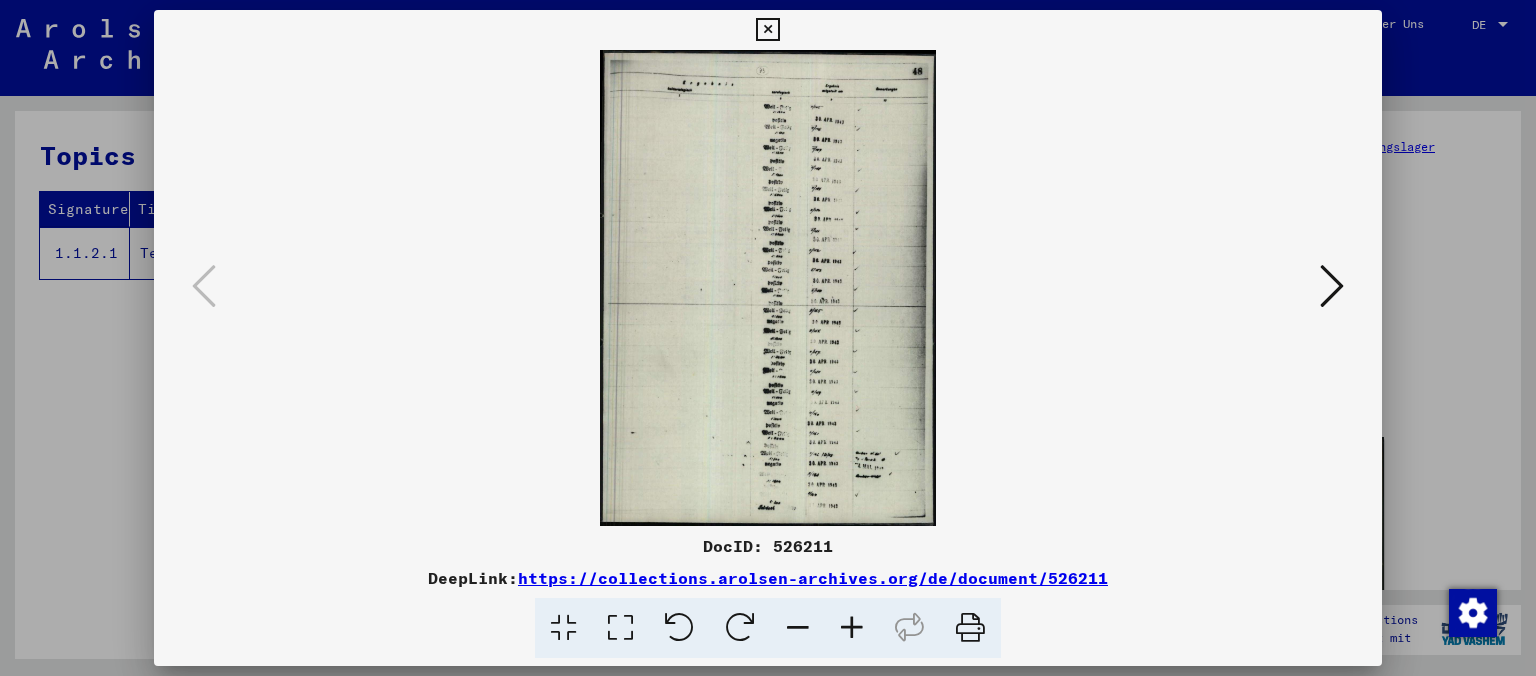 click at bounding box center [768, 288] 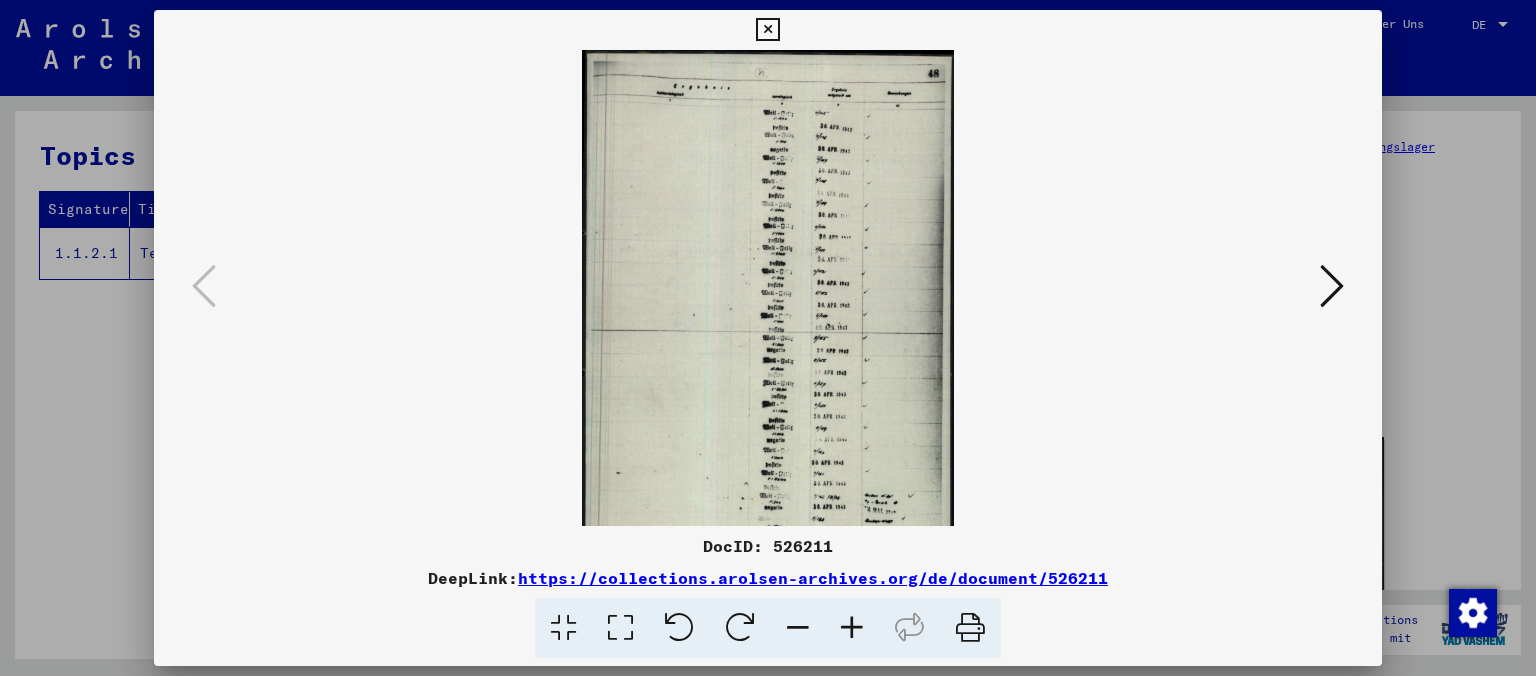 click at bounding box center [852, 628] 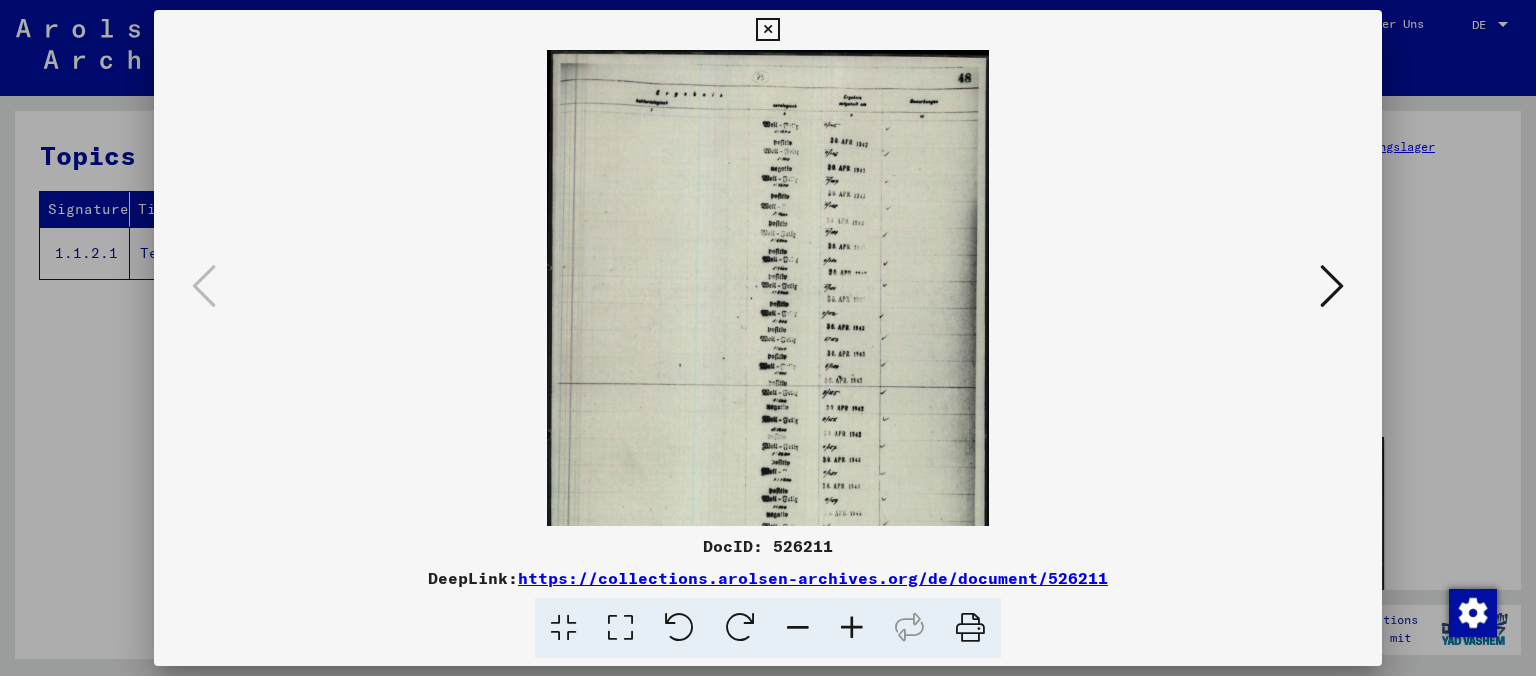 click at bounding box center (852, 628) 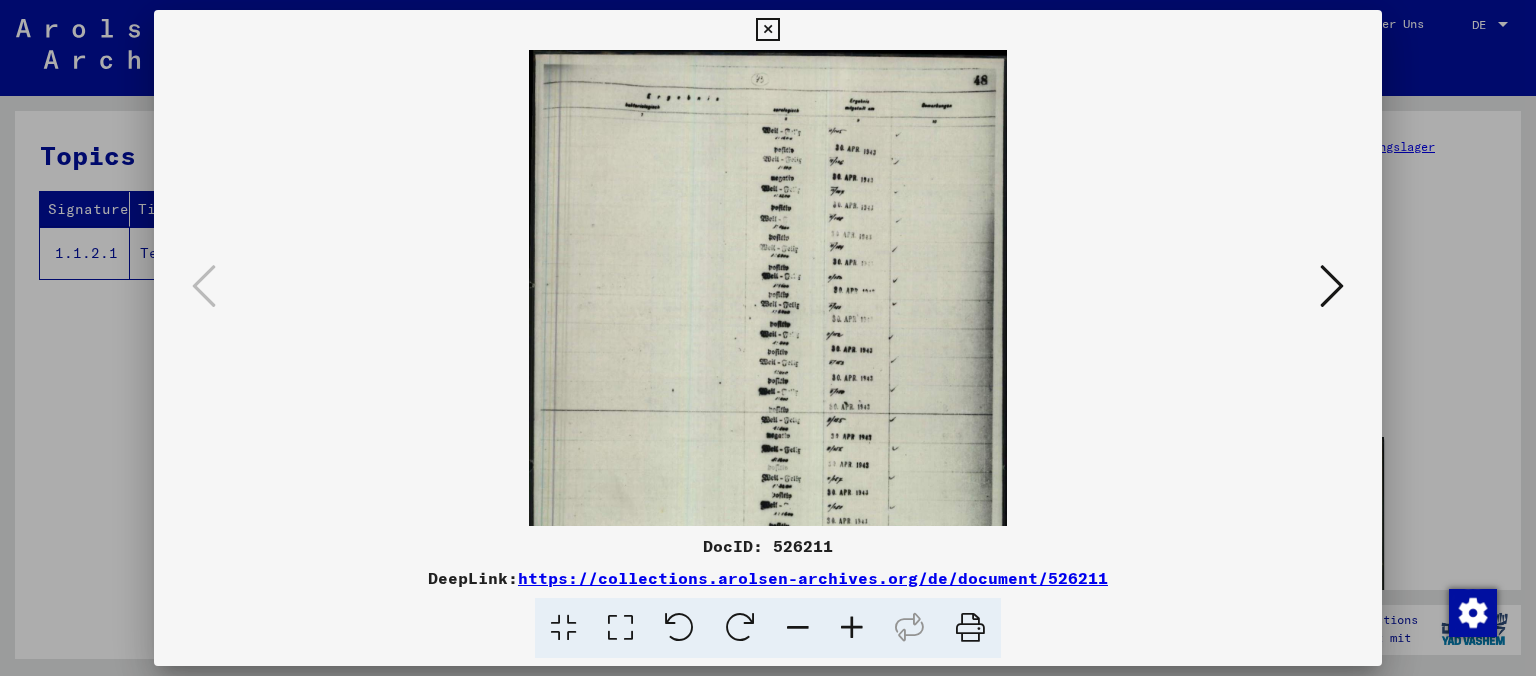 click at bounding box center [852, 628] 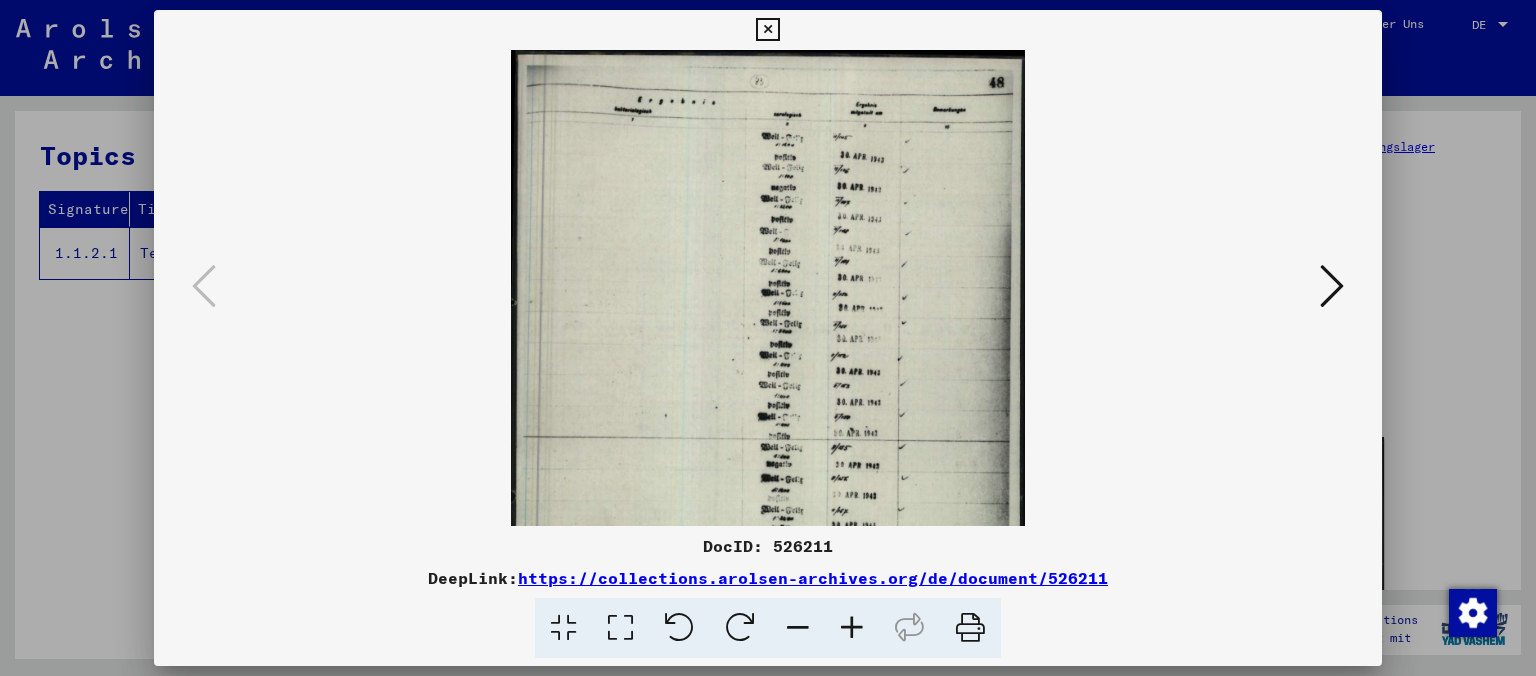 click at bounding box center (852, 628) 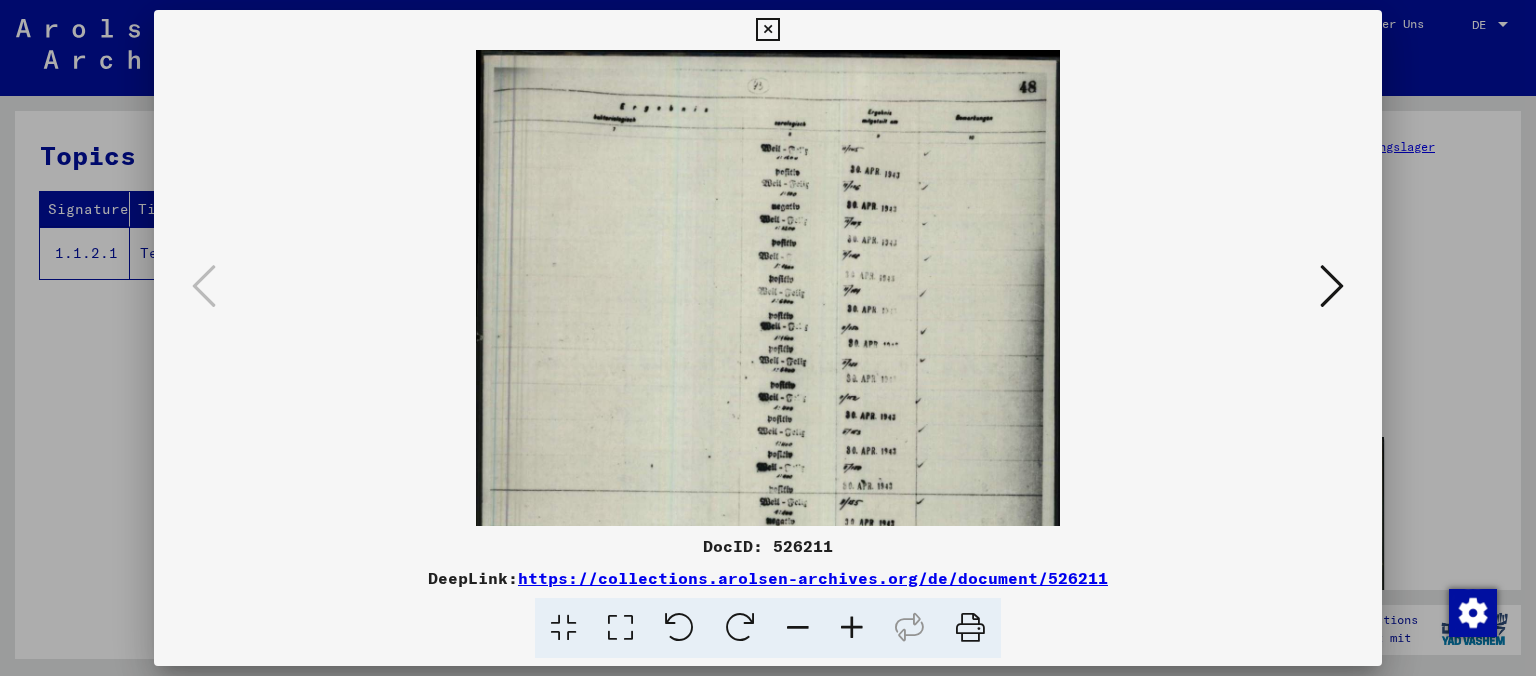 click at bounding box center (852, 628) 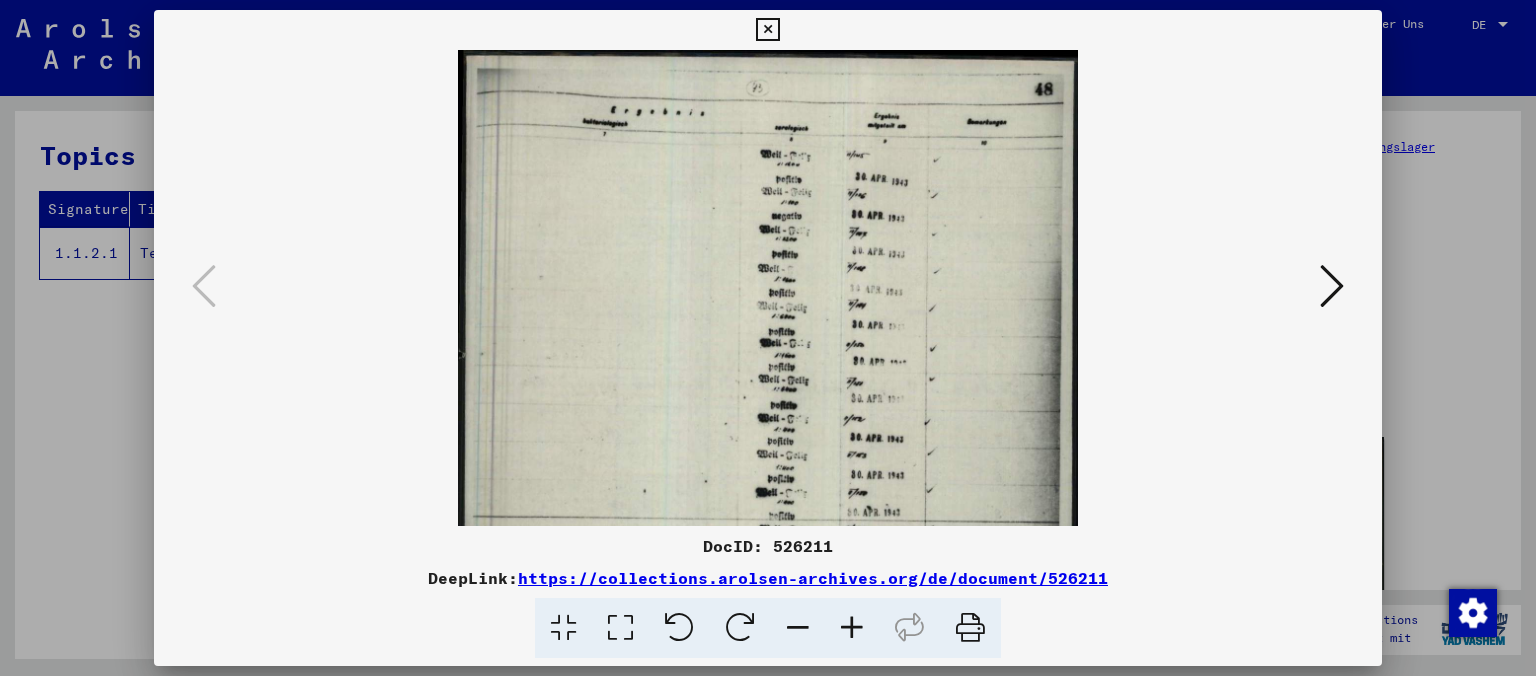 click at bounding box center (852, 628) 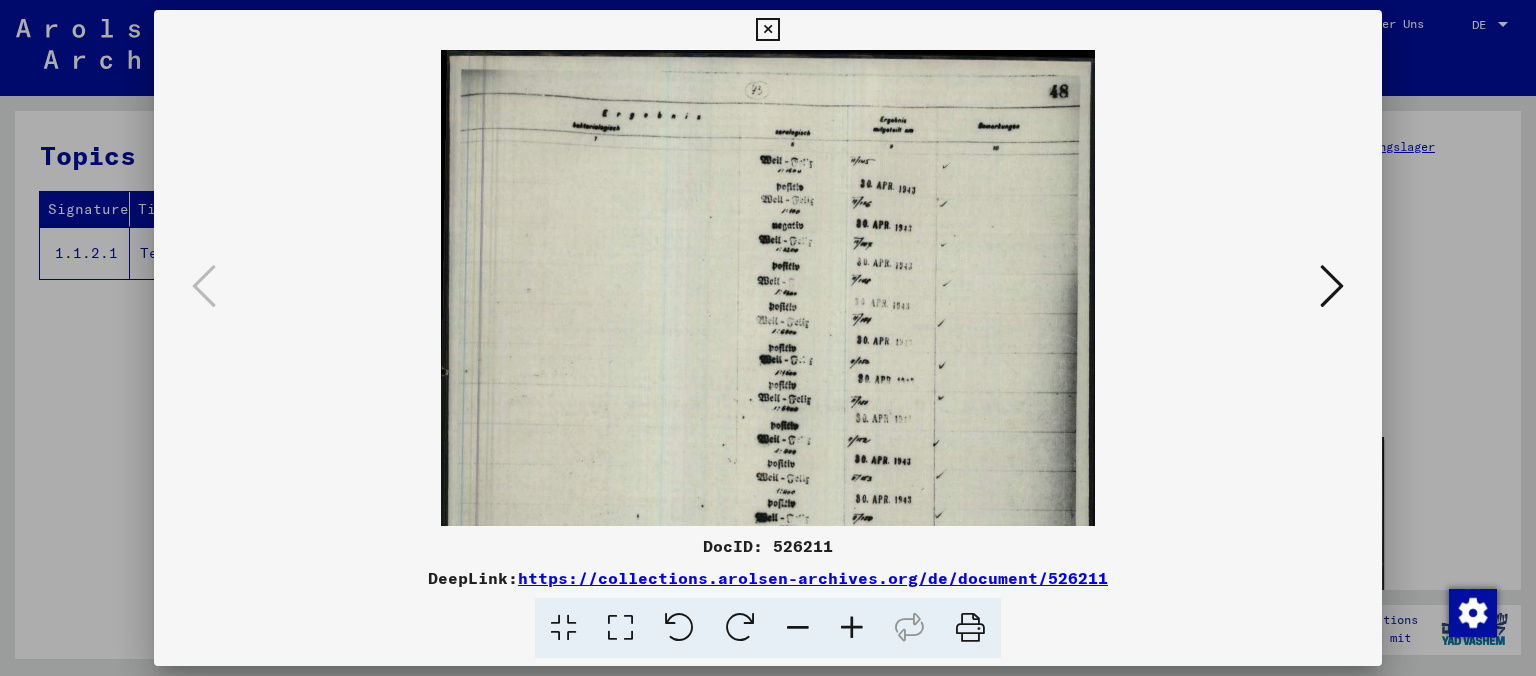 click at bounding box center [852, 628] 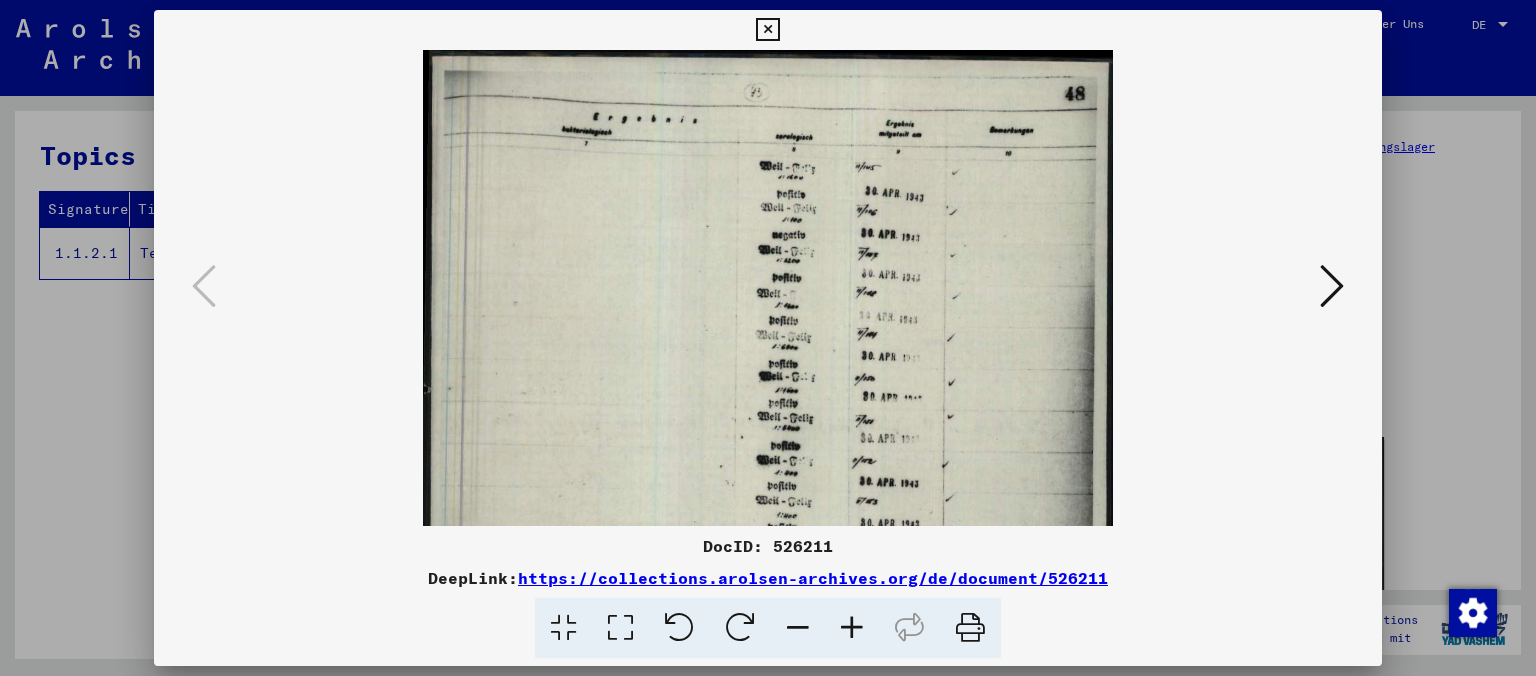 click at bounding box center [852, 628] 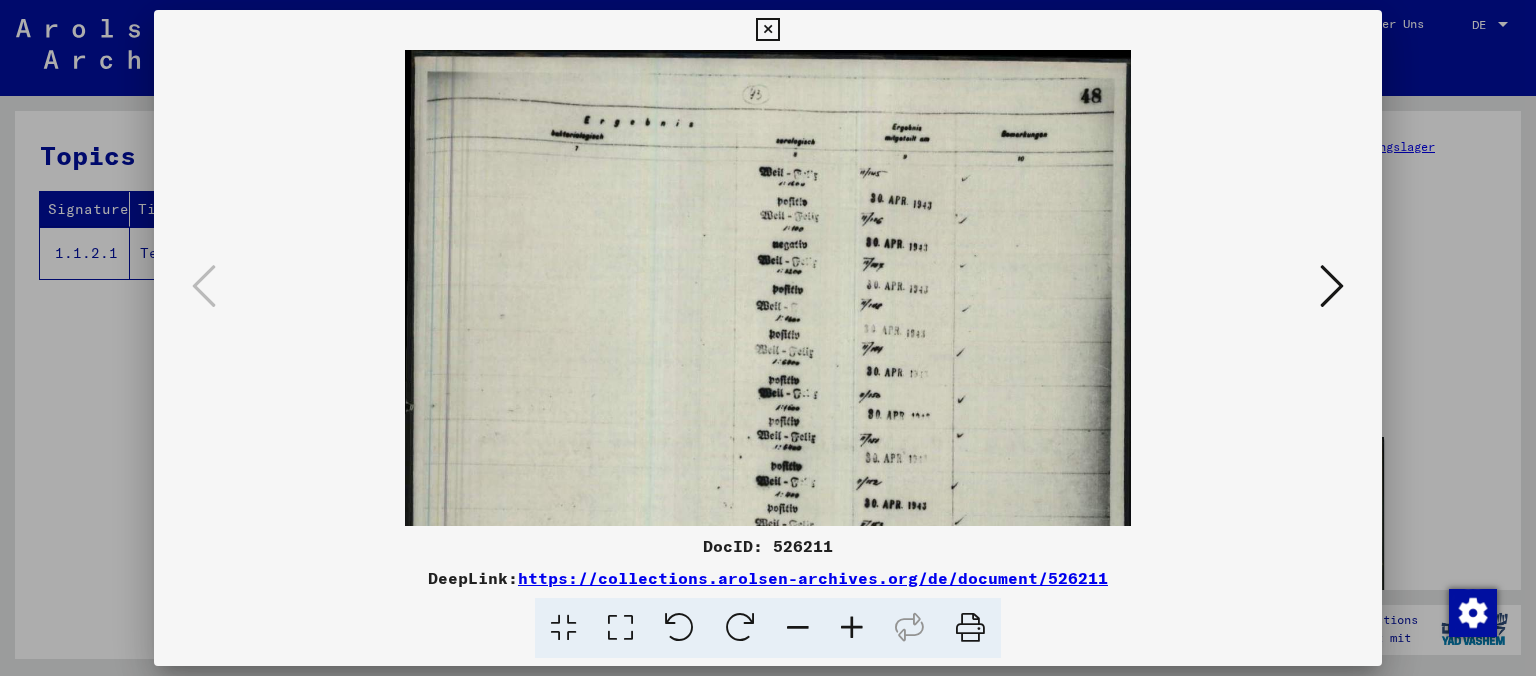 click at bounding box center (852, 628) 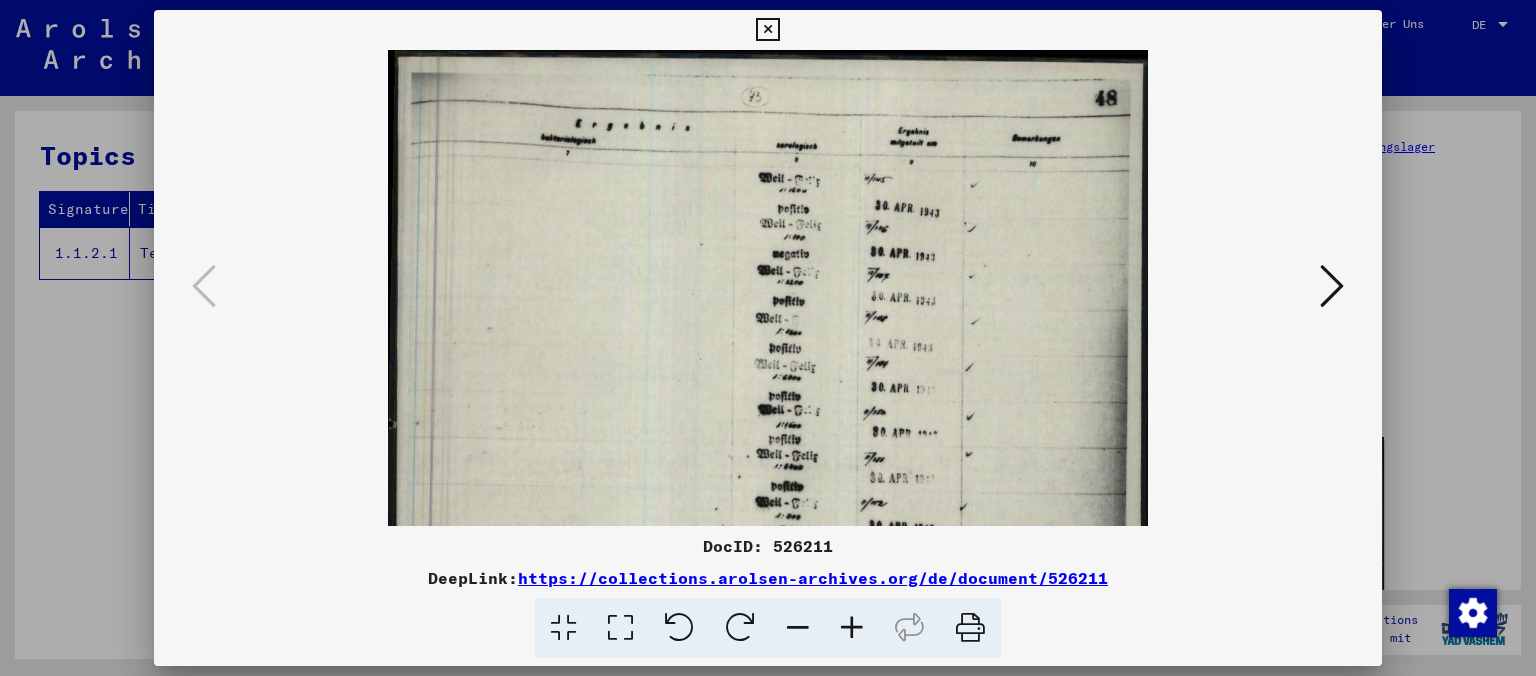 click at bounding box center [852, 628] 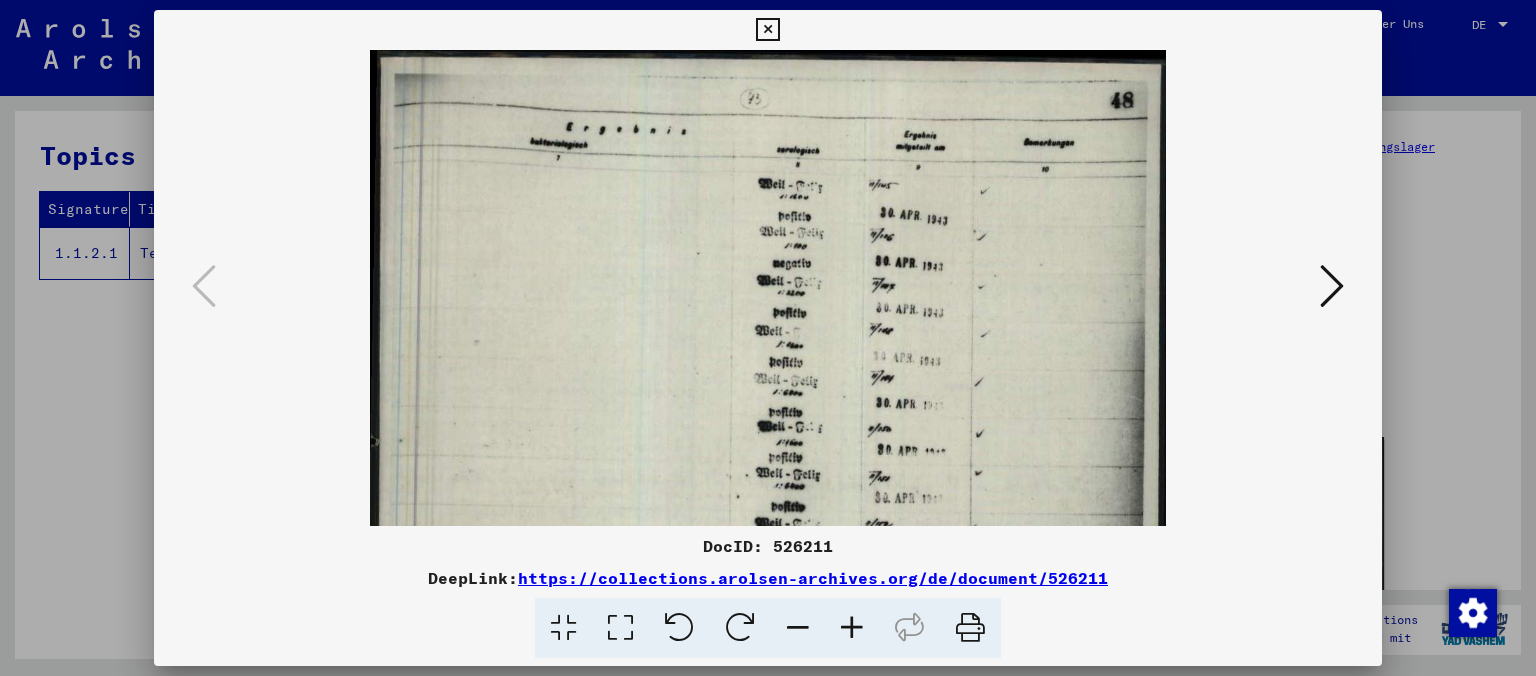 click at bounding box center (852, 628) 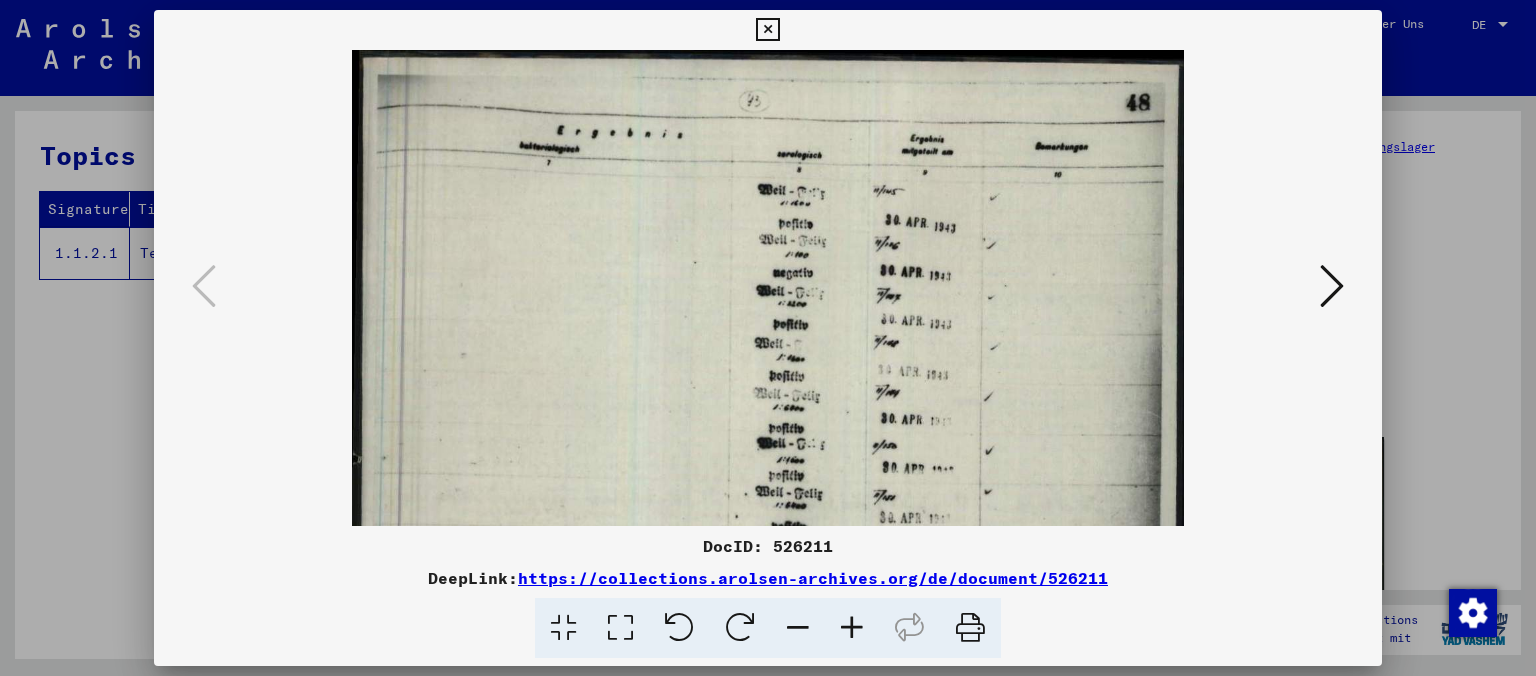 click at bounding box center (852, 628) 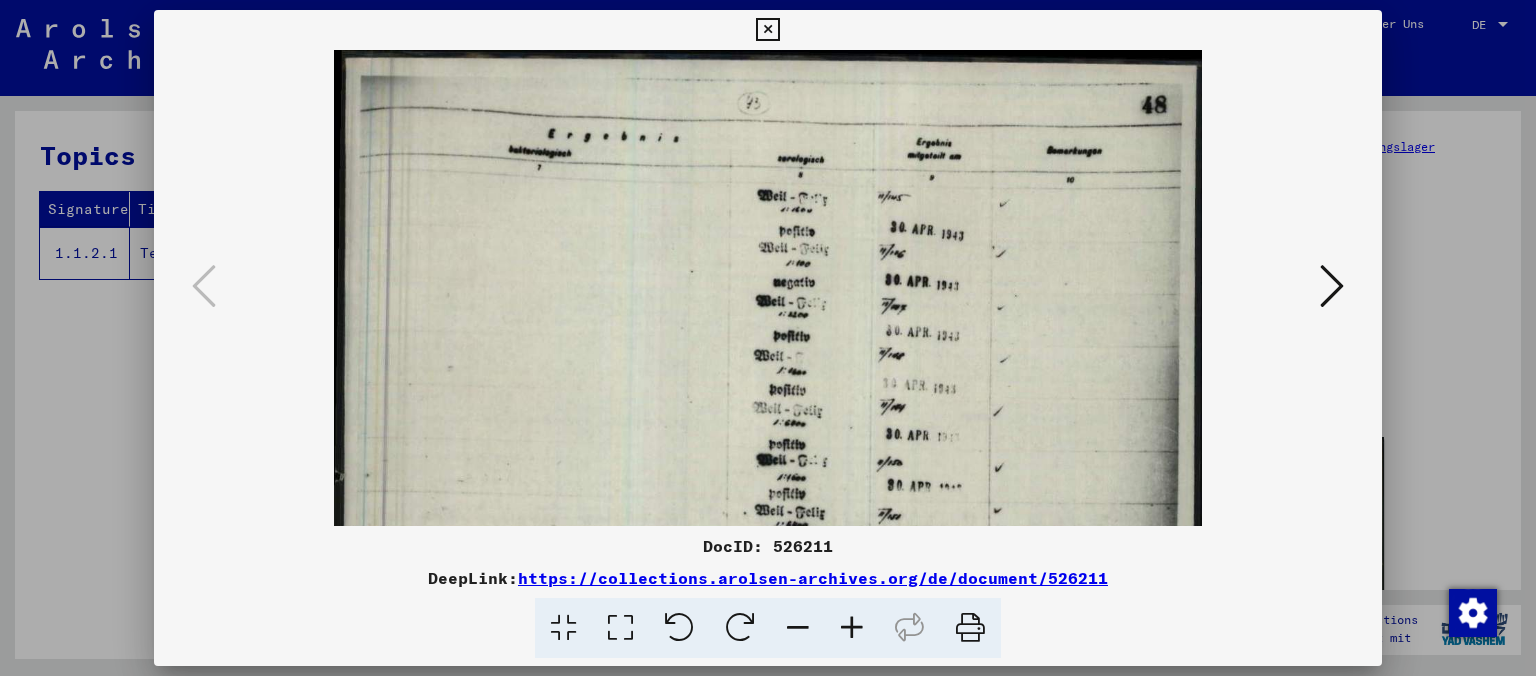 click at bounding box center (852, 628) 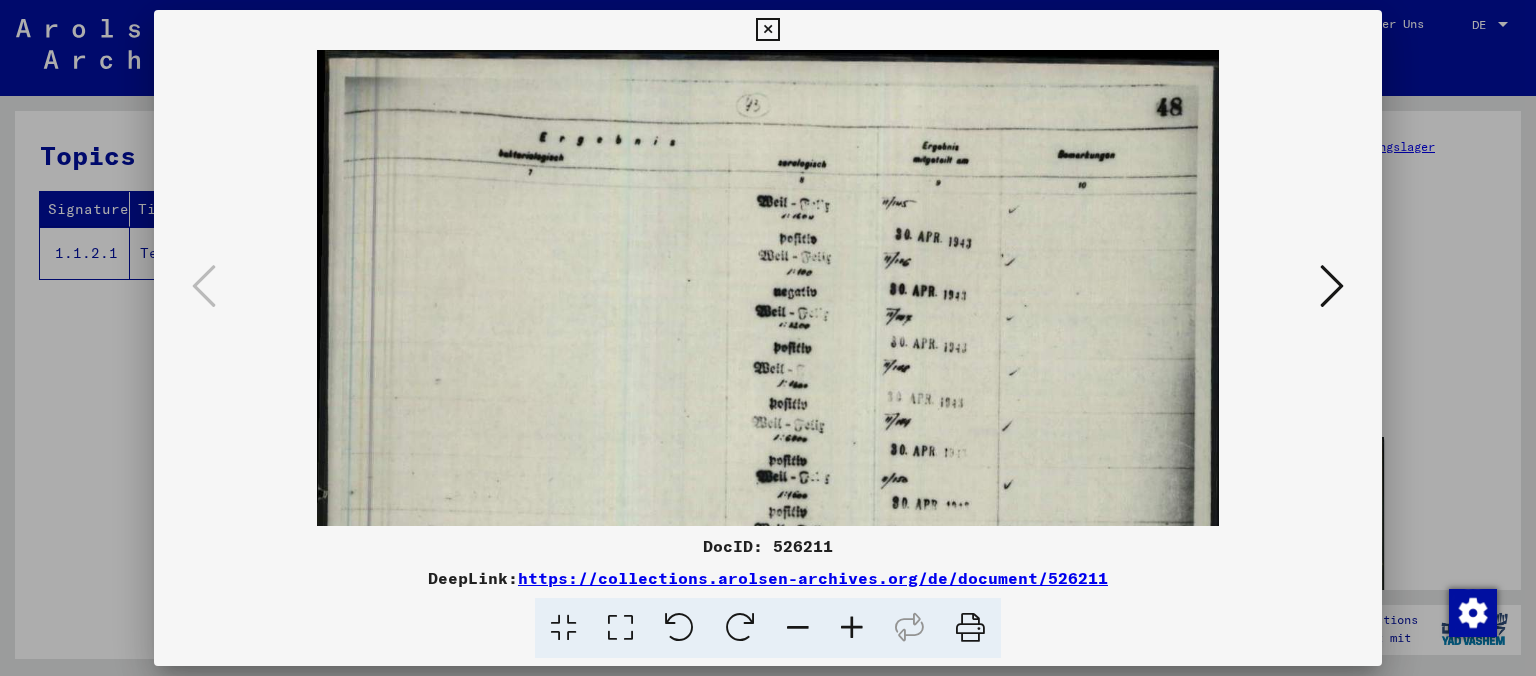 click at bounding box center [852, 628] 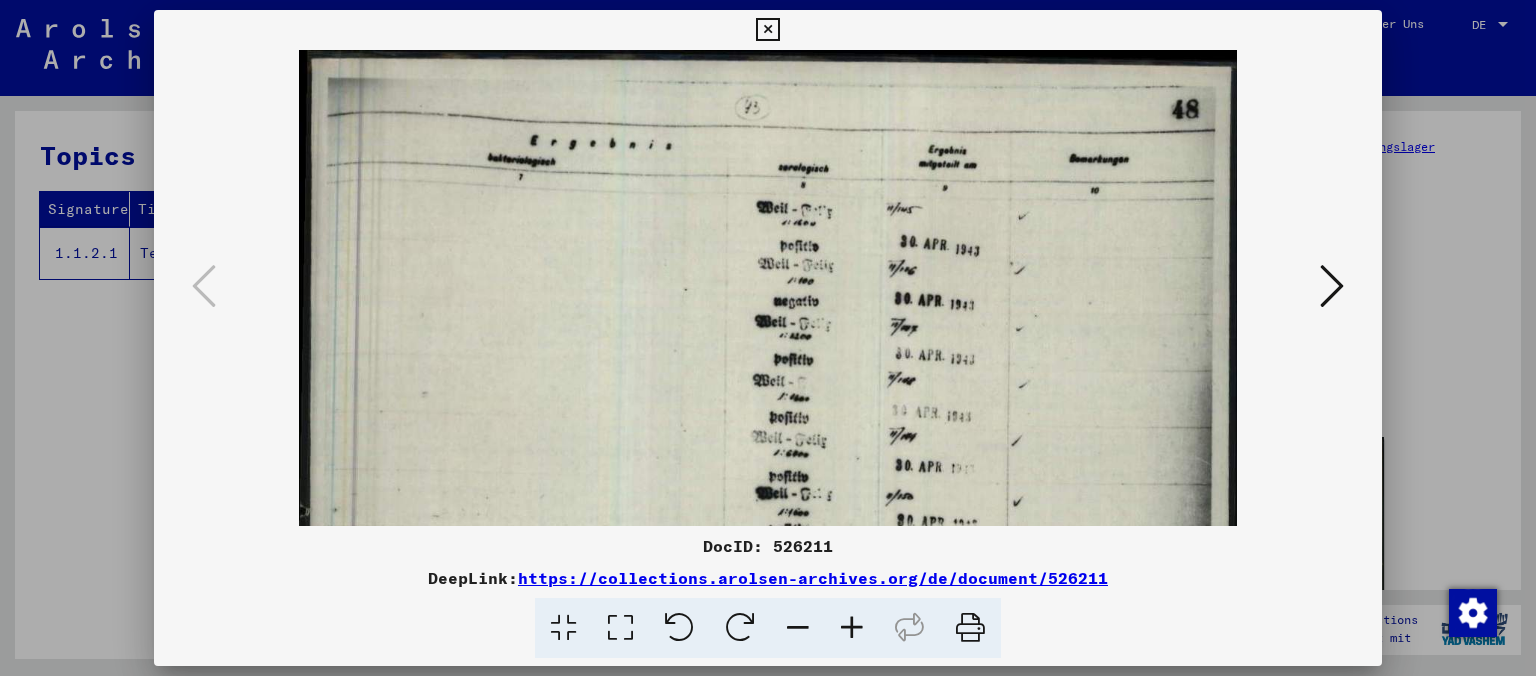 click at bounding box center (852, 628) 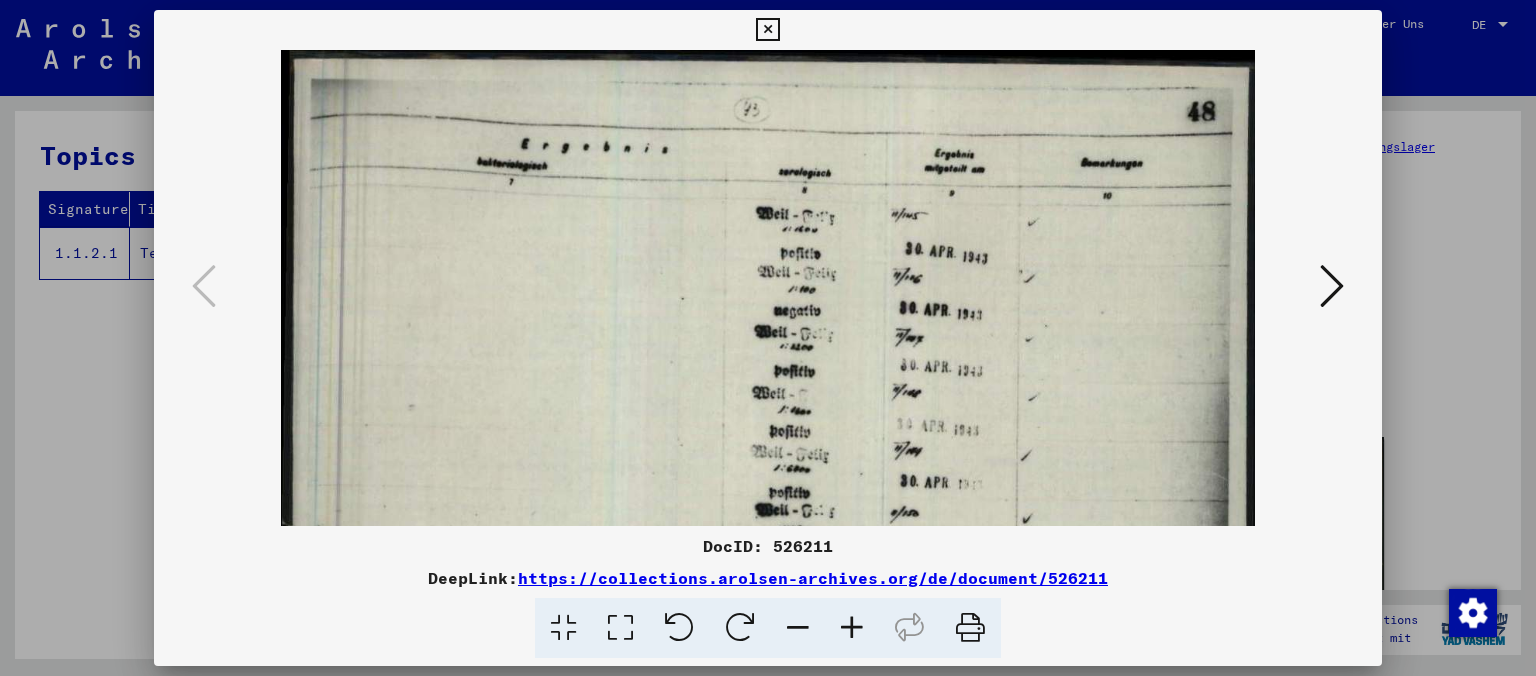 click at bounding box center (852, 628) 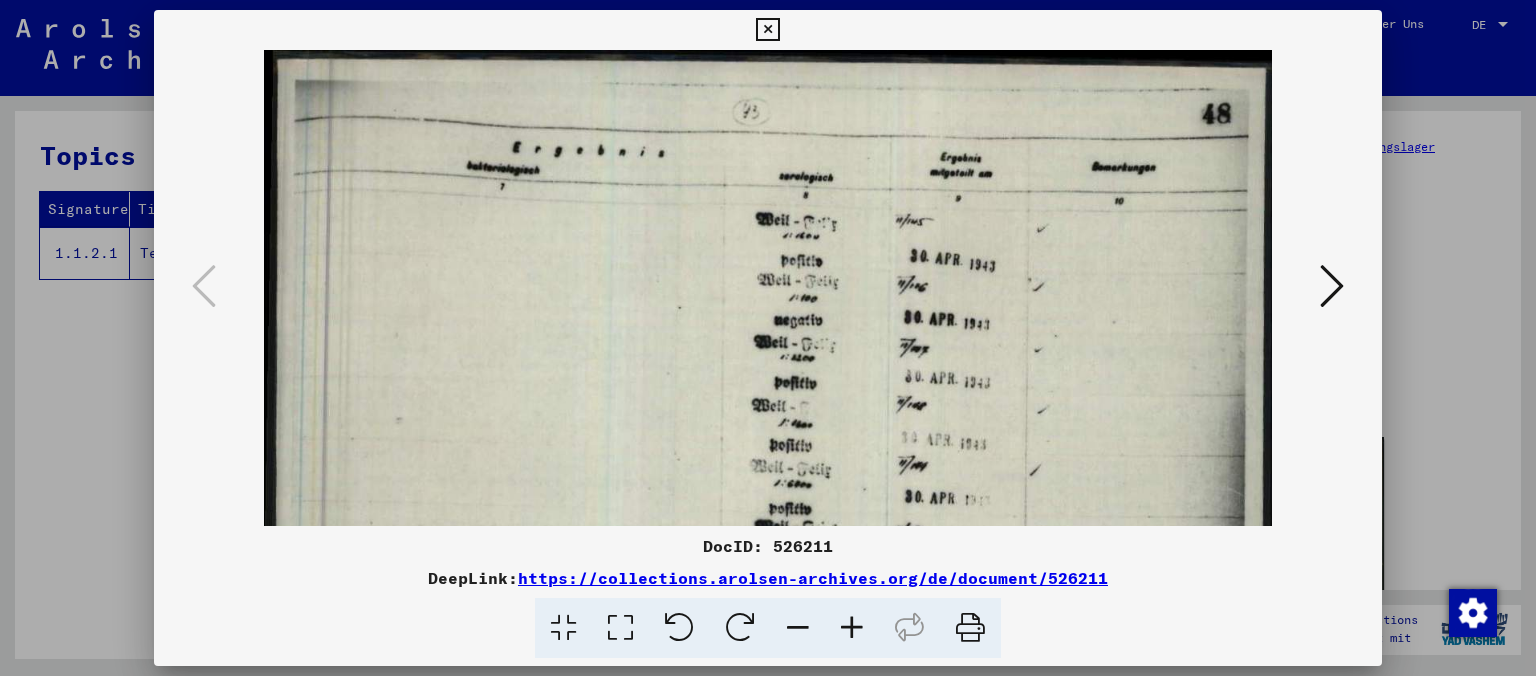click at bounding box center [852, 628] 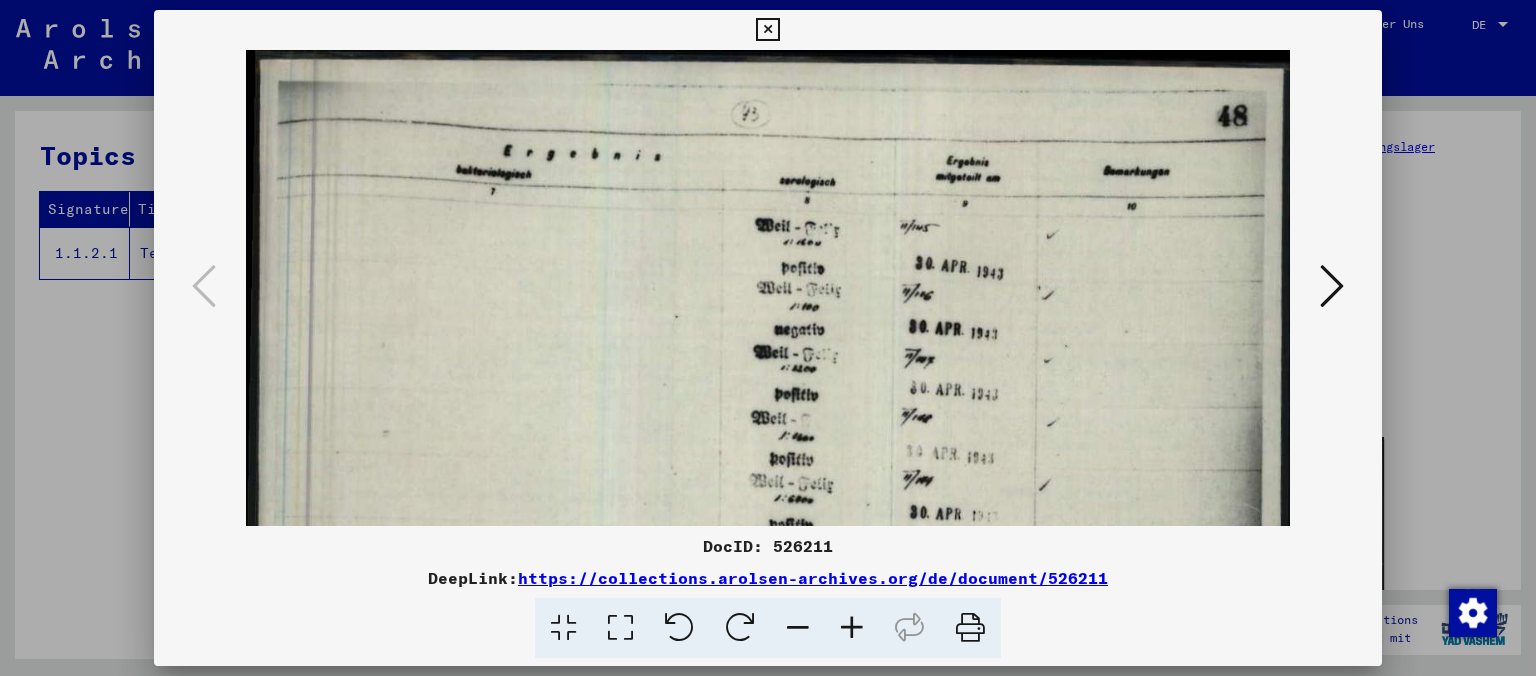 click at bounding box center (768, 788) 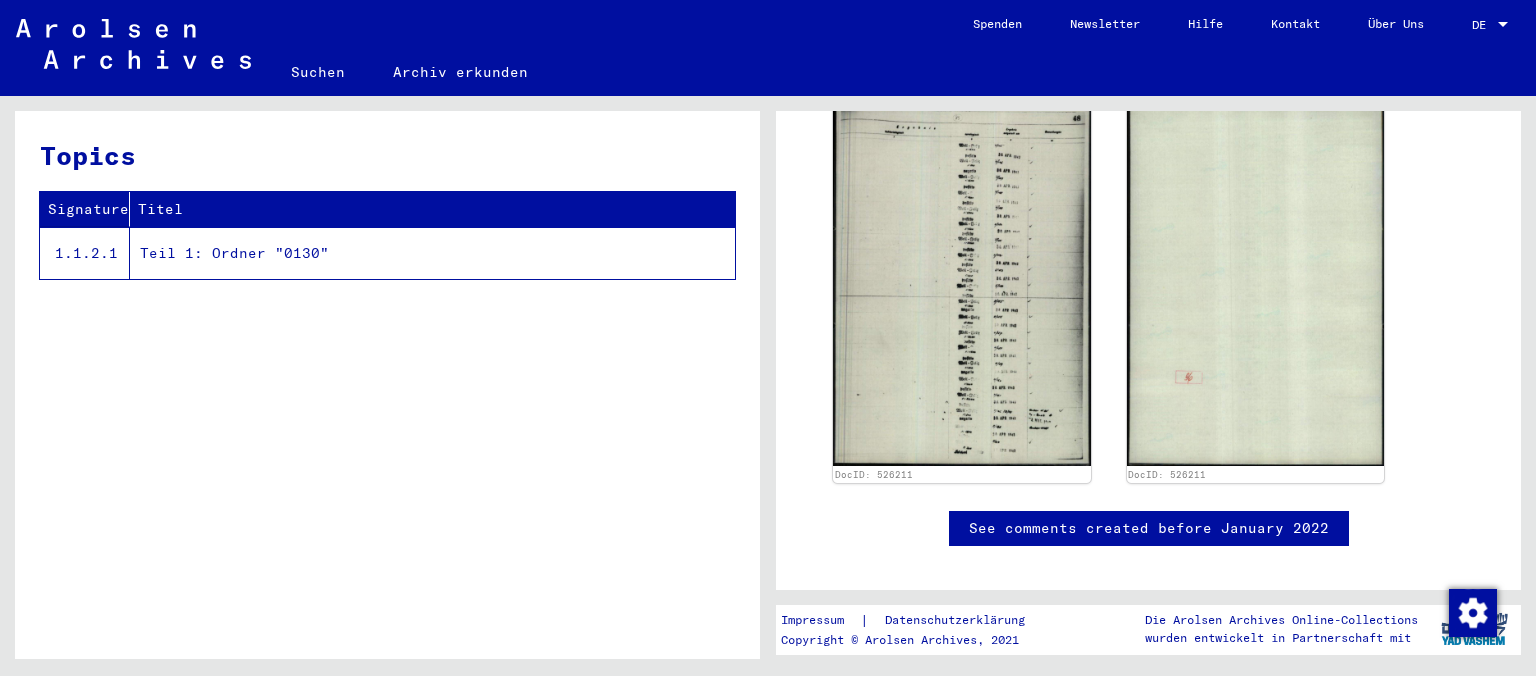 scroll, scrollTop: 347, scrollLeft: 0, axis: vertical 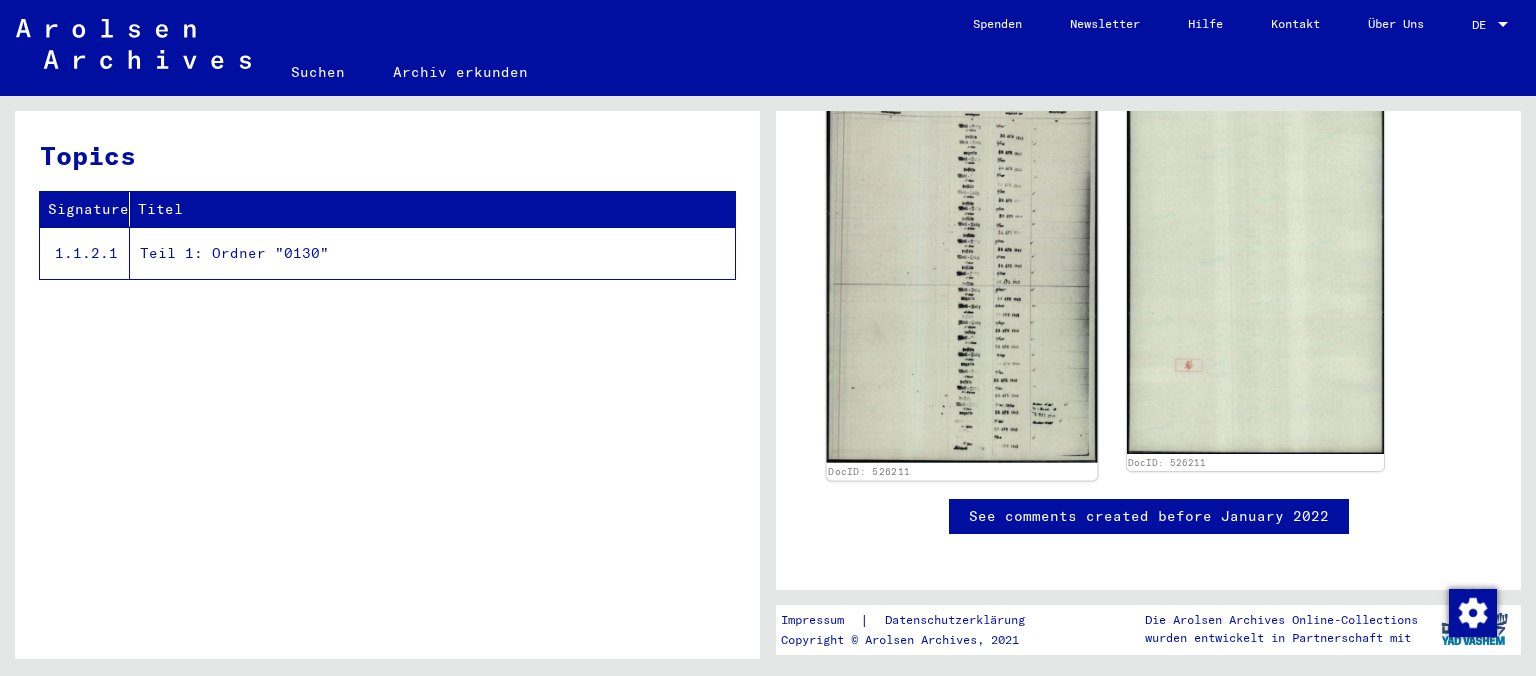 click 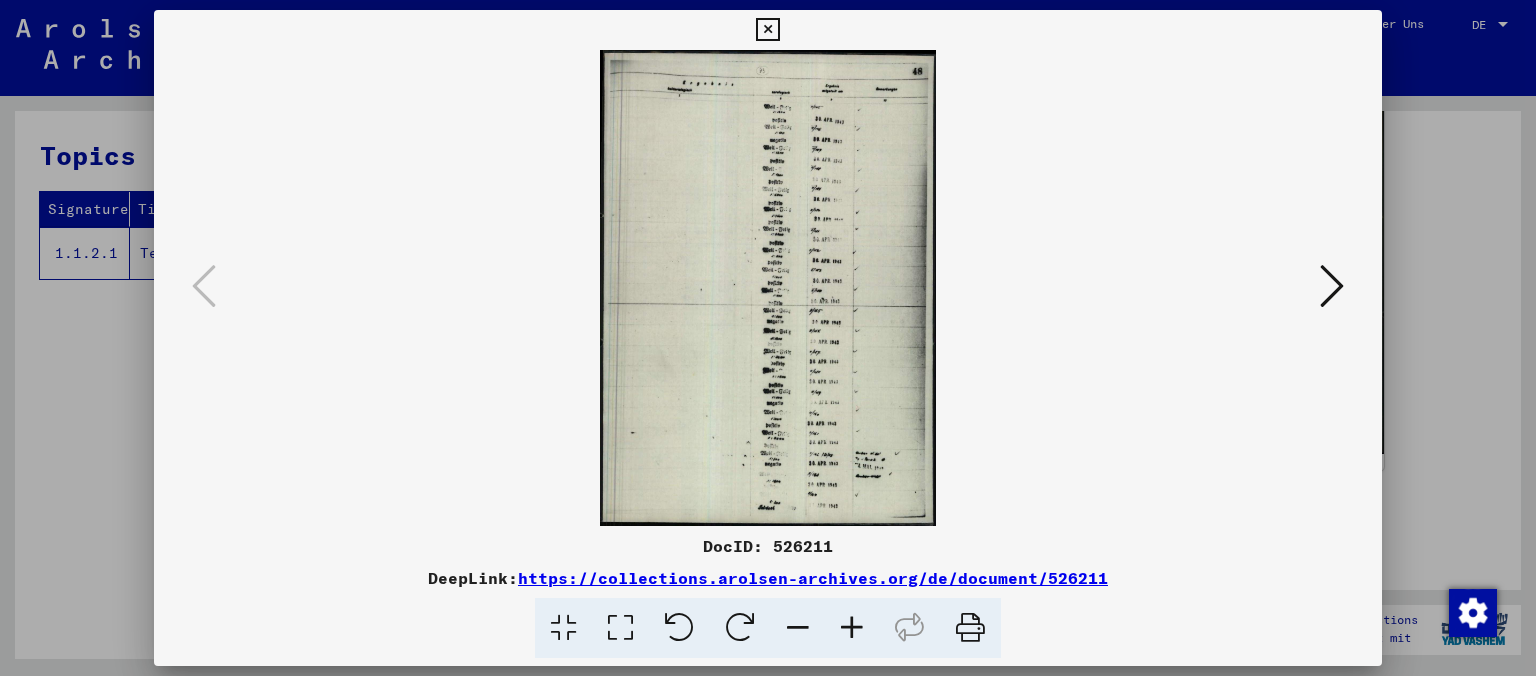 click at bounding box center [852, 628] 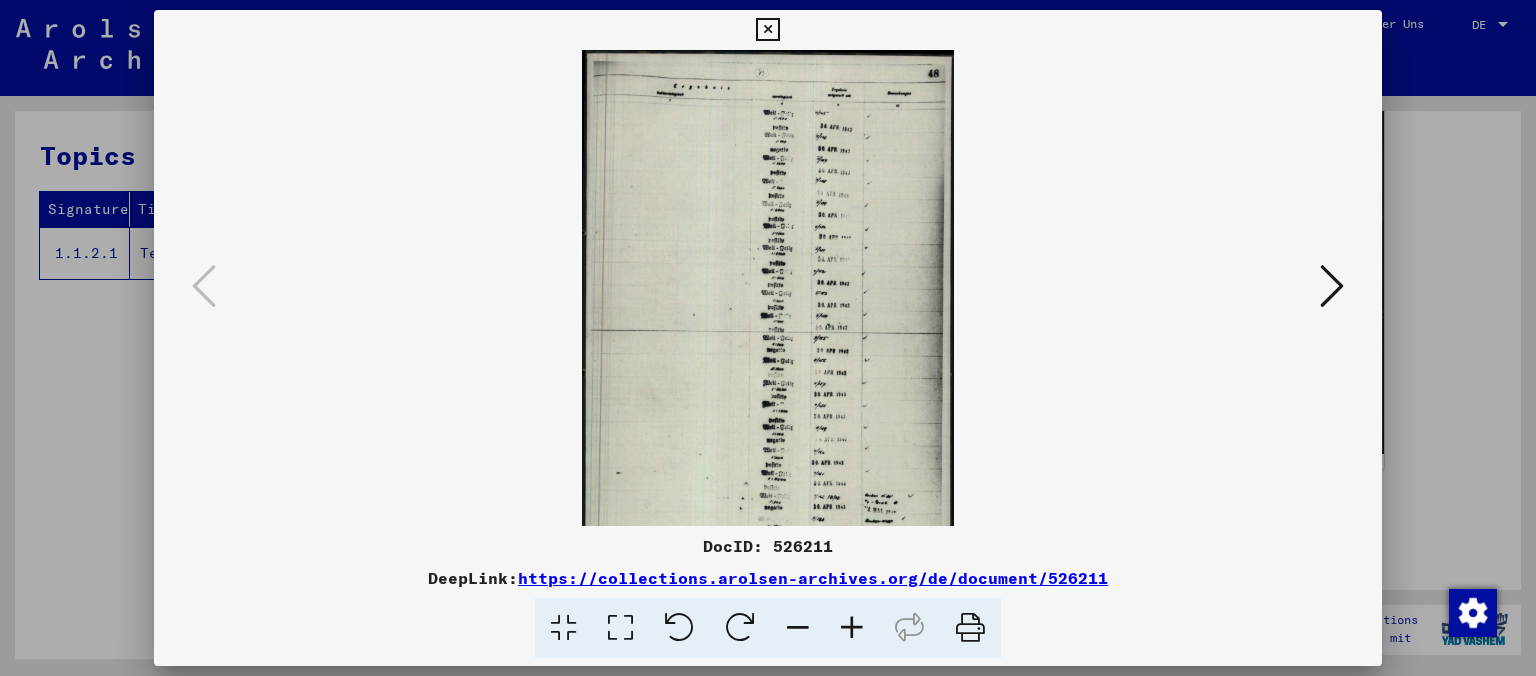 click at bounding box center (852, 628) 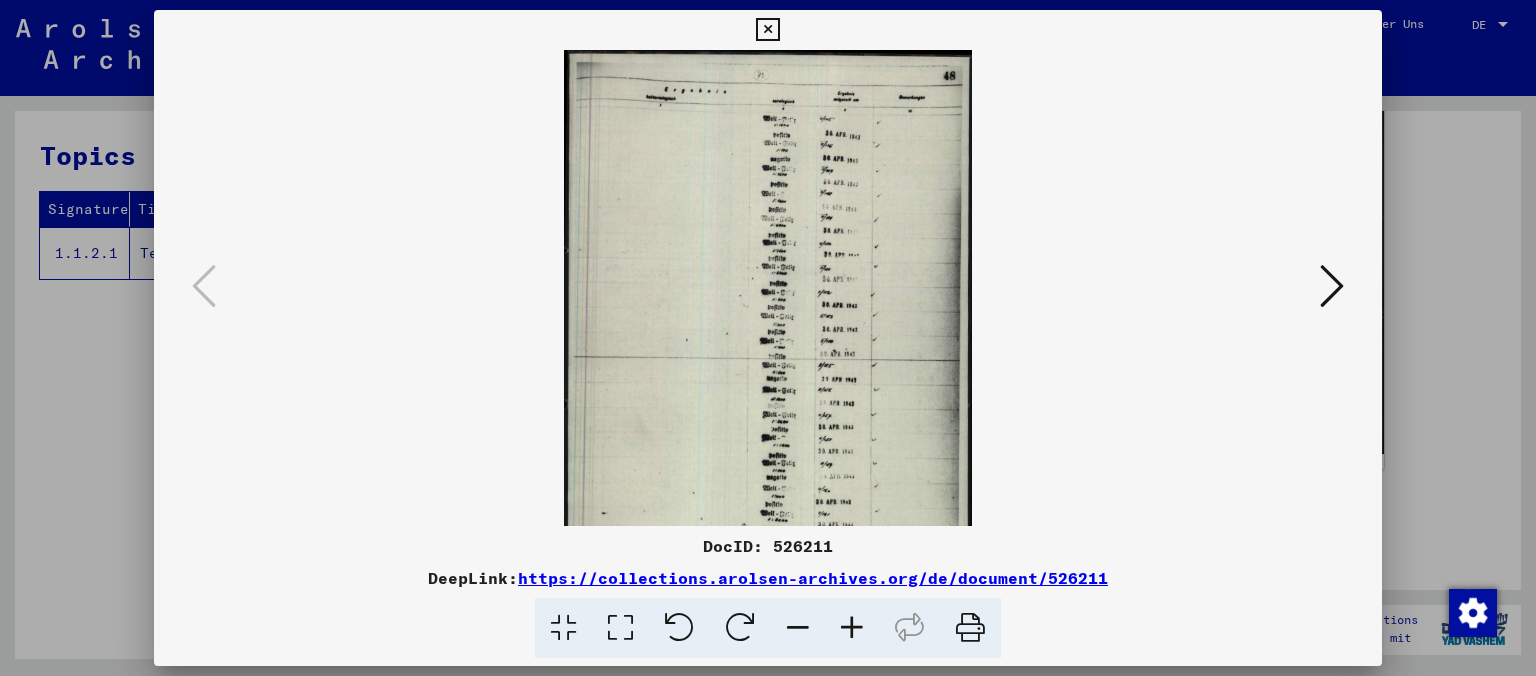 click at bounding box center (852, 628) 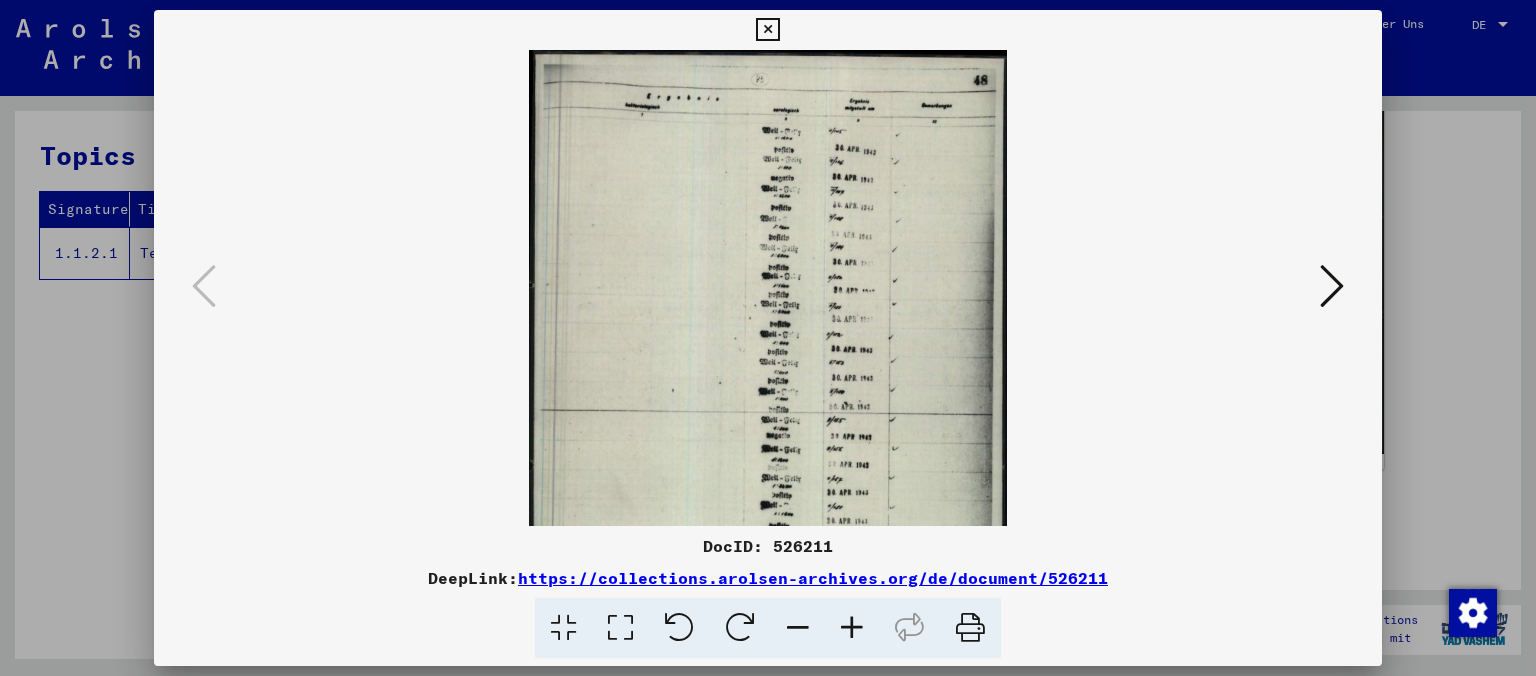 click at bounding box center (852, 628) 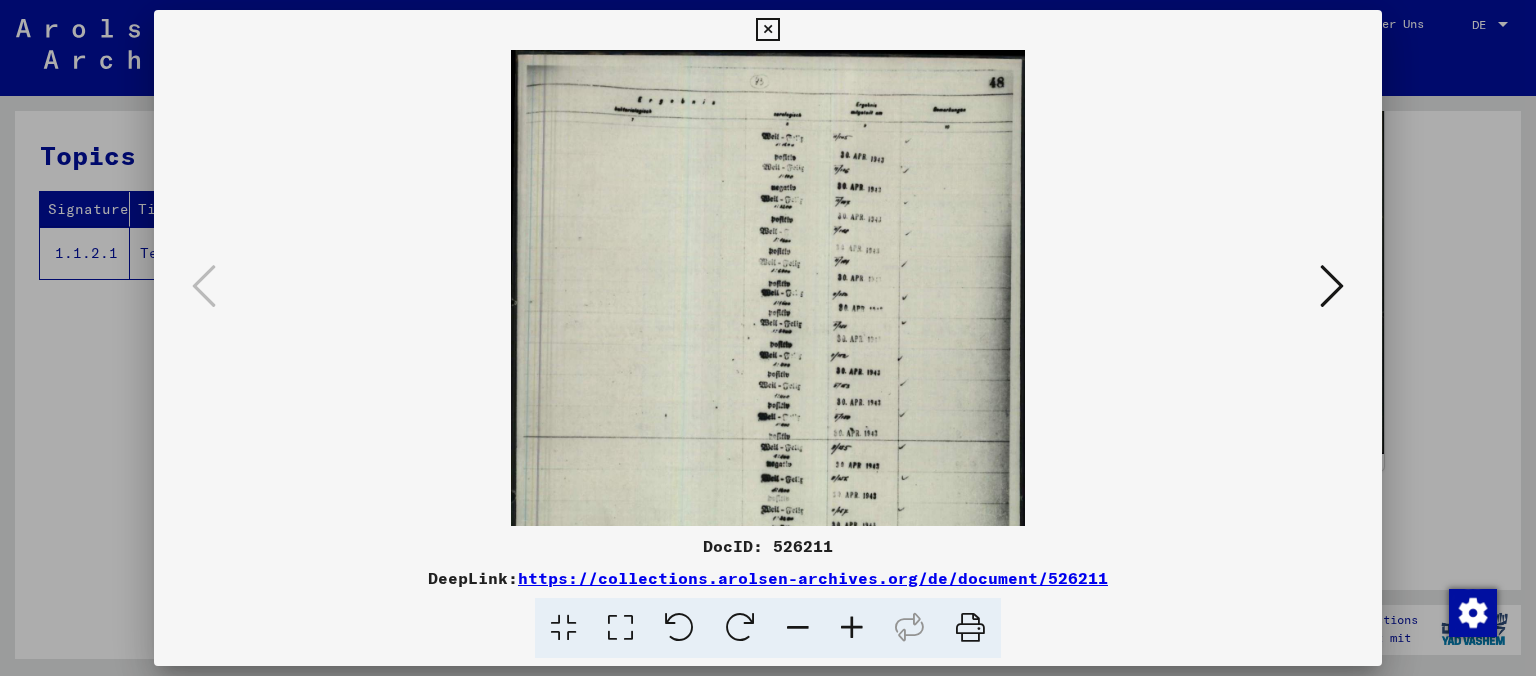 click at bounding box center [852, 628] 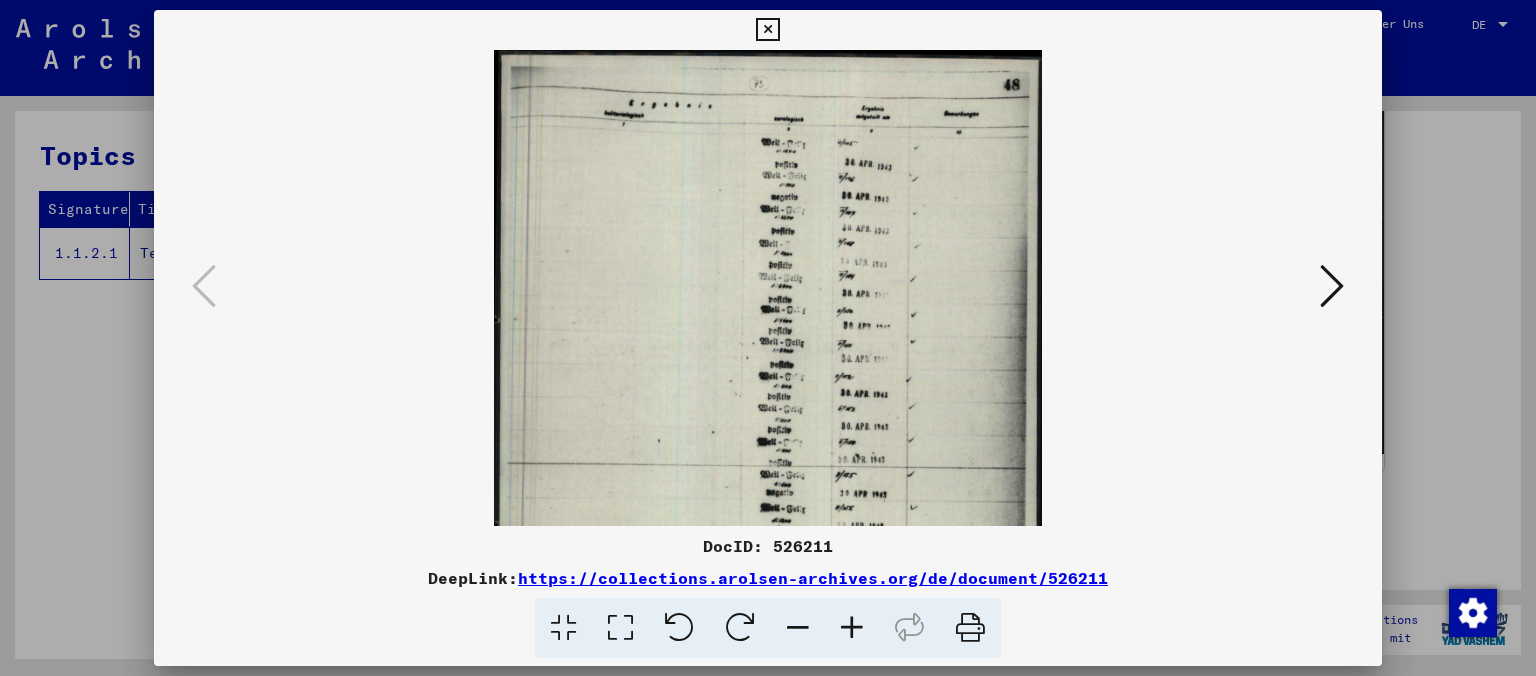 click at bounding box center (852, 628) 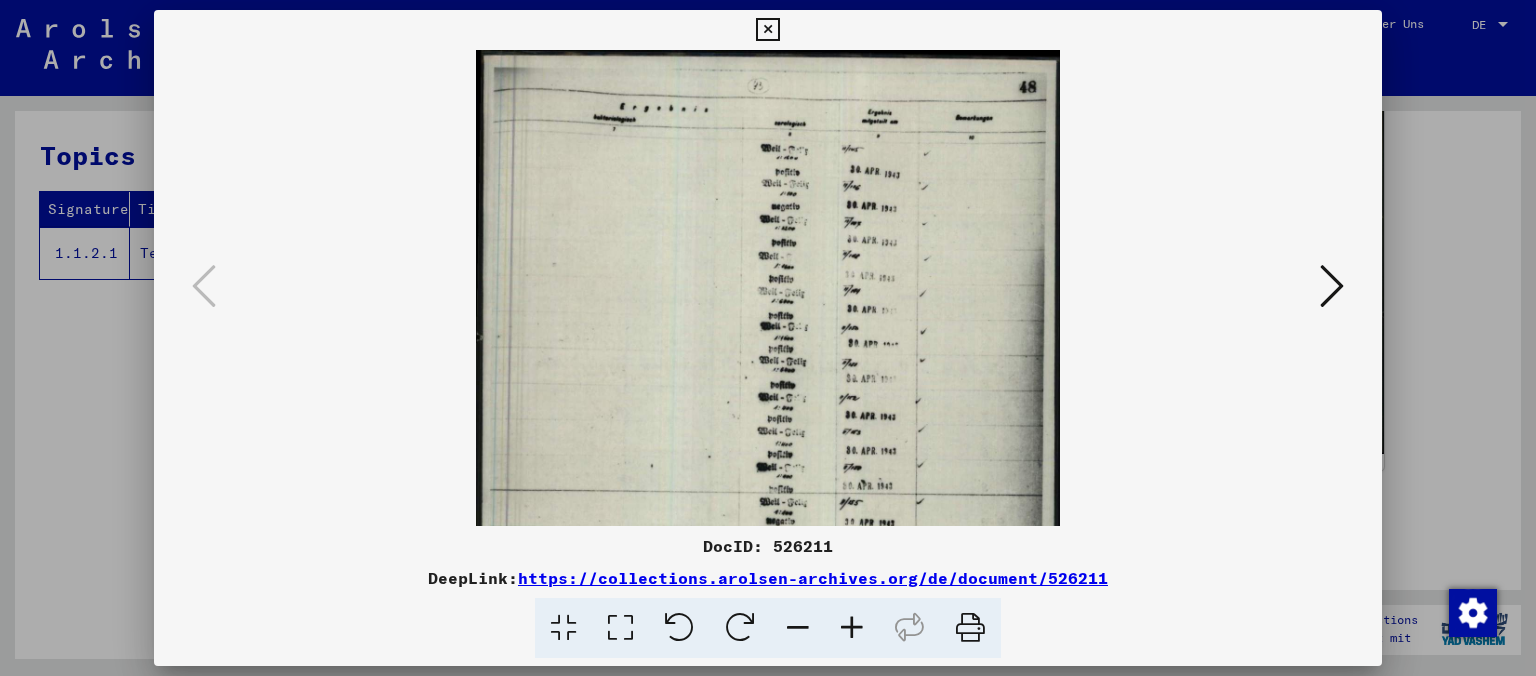 click at bounding box center [852, 628] 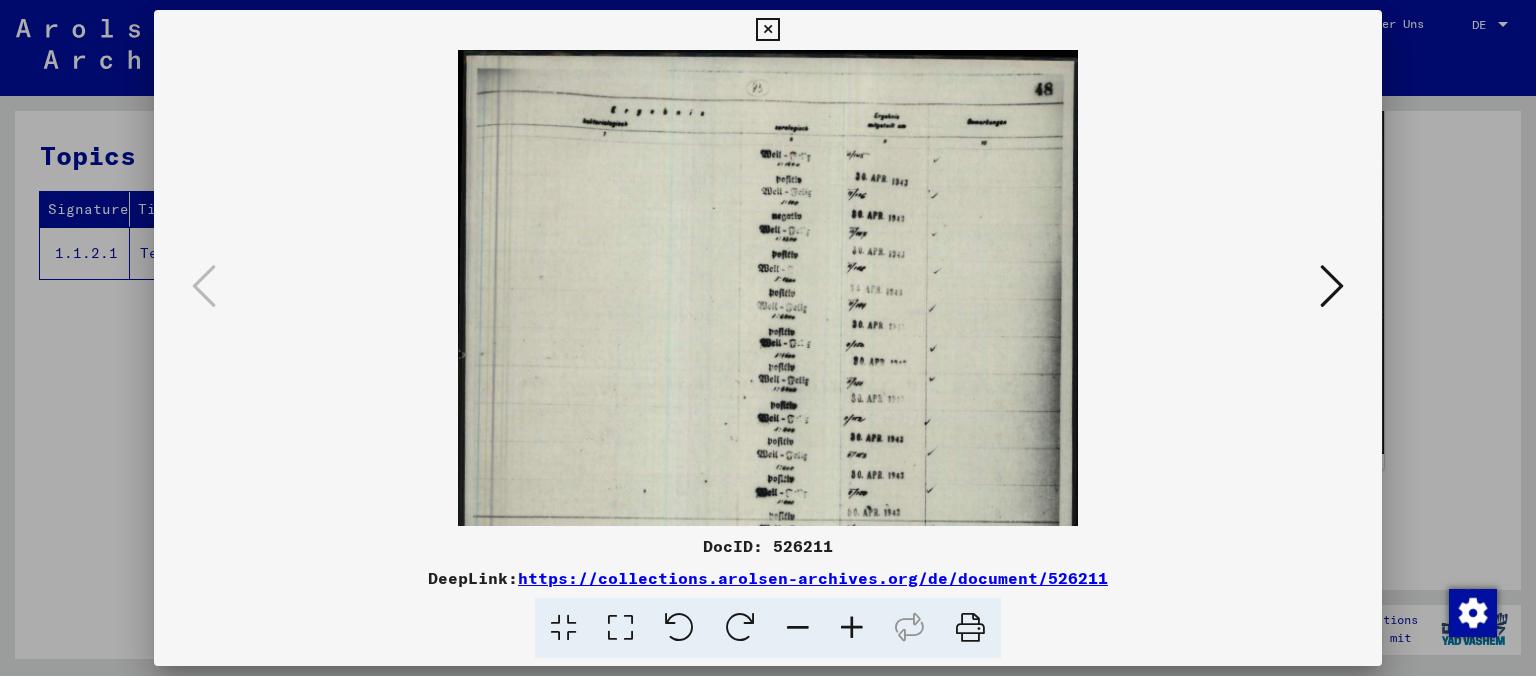 click at bounding box center [852, 628] 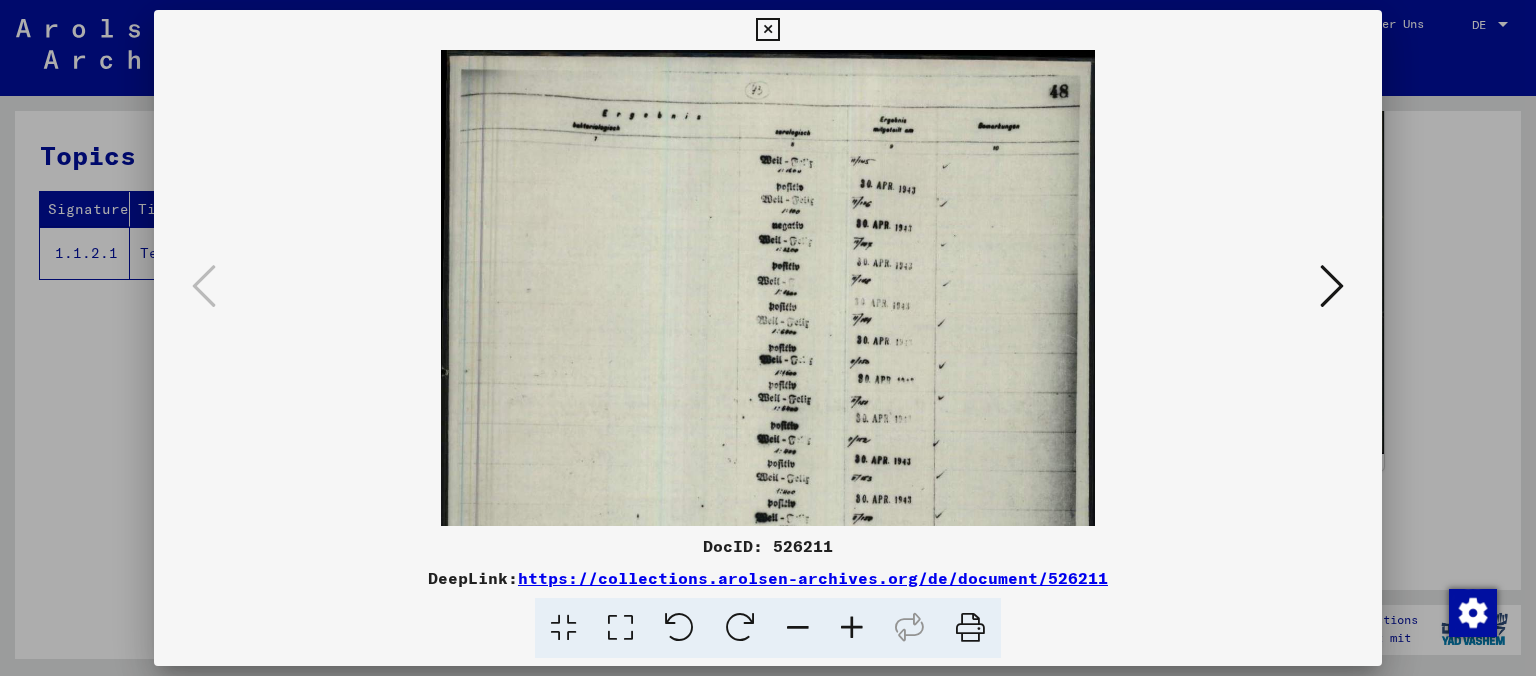 click at bounding box center [852, 628] 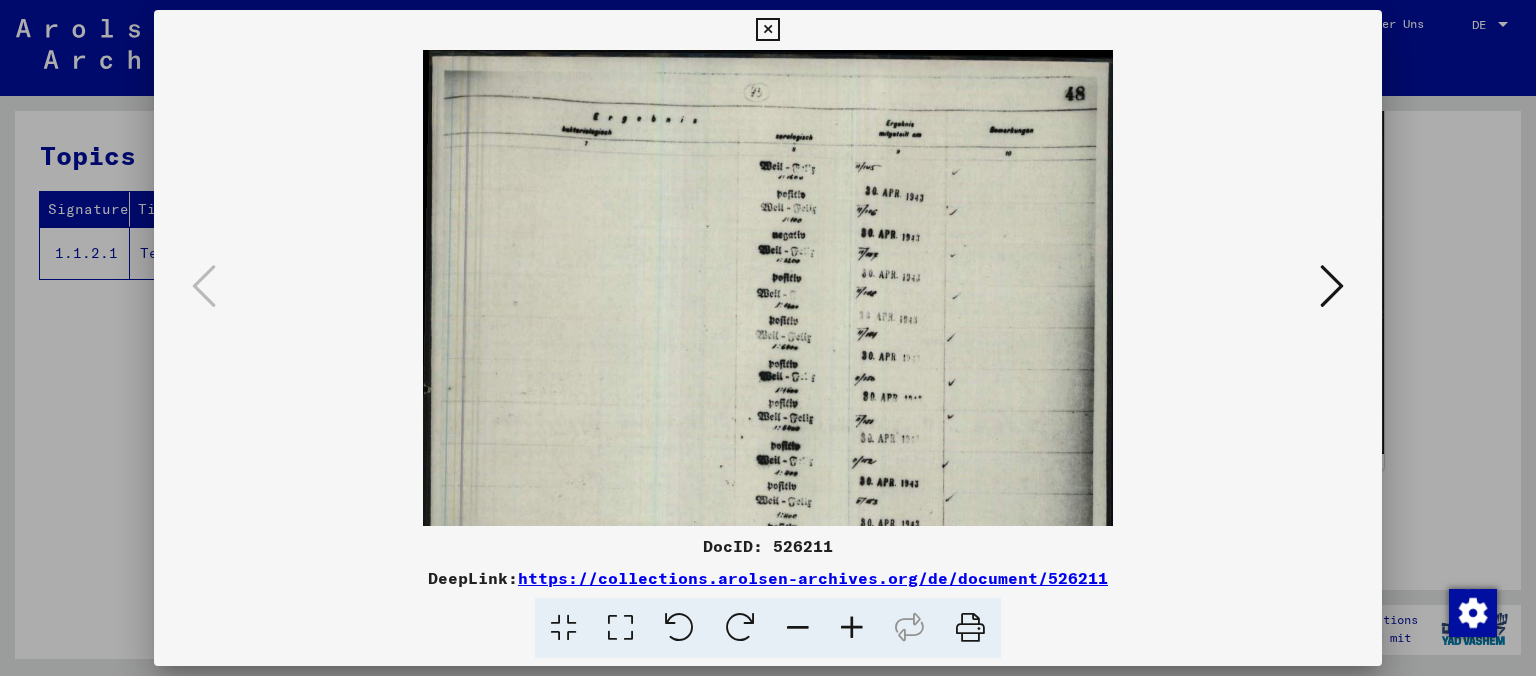 click at bounding box center [852, 628] 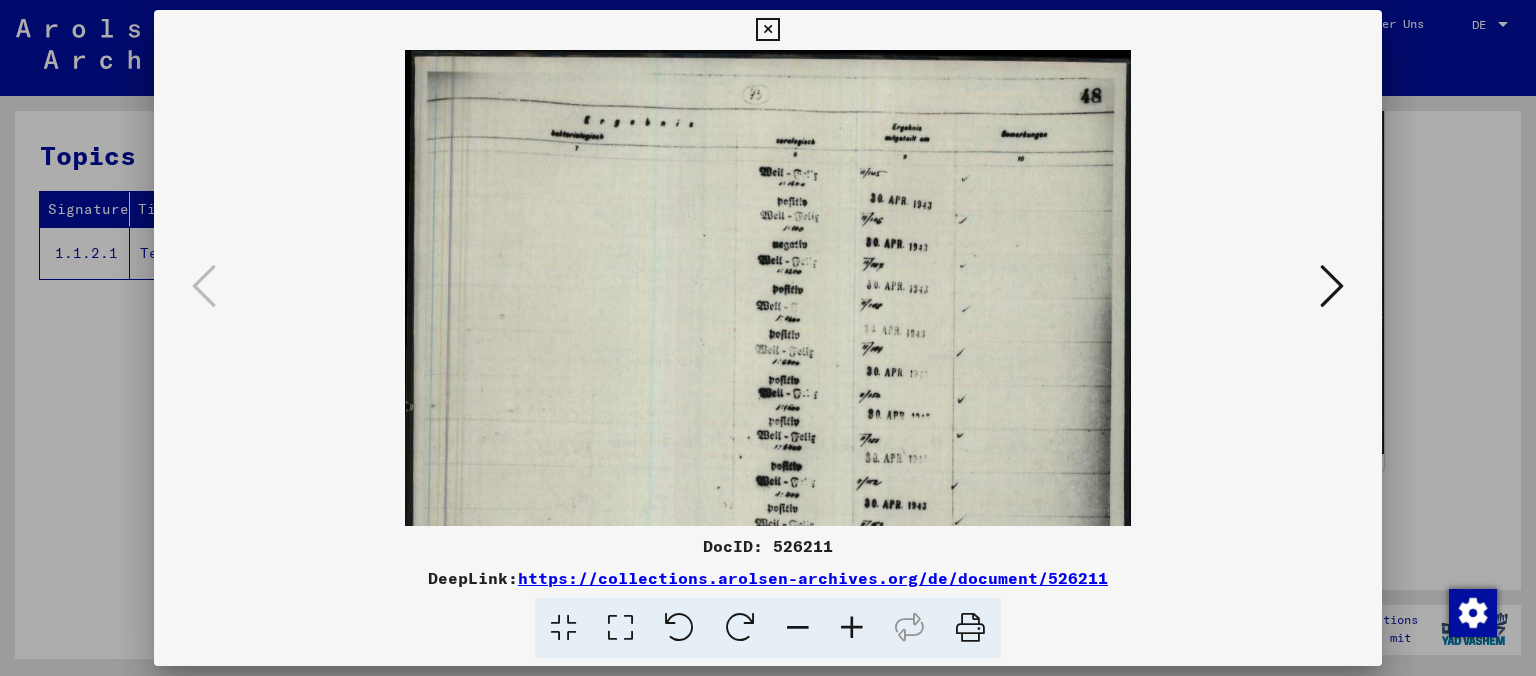 click at bounding box center [852, 628] 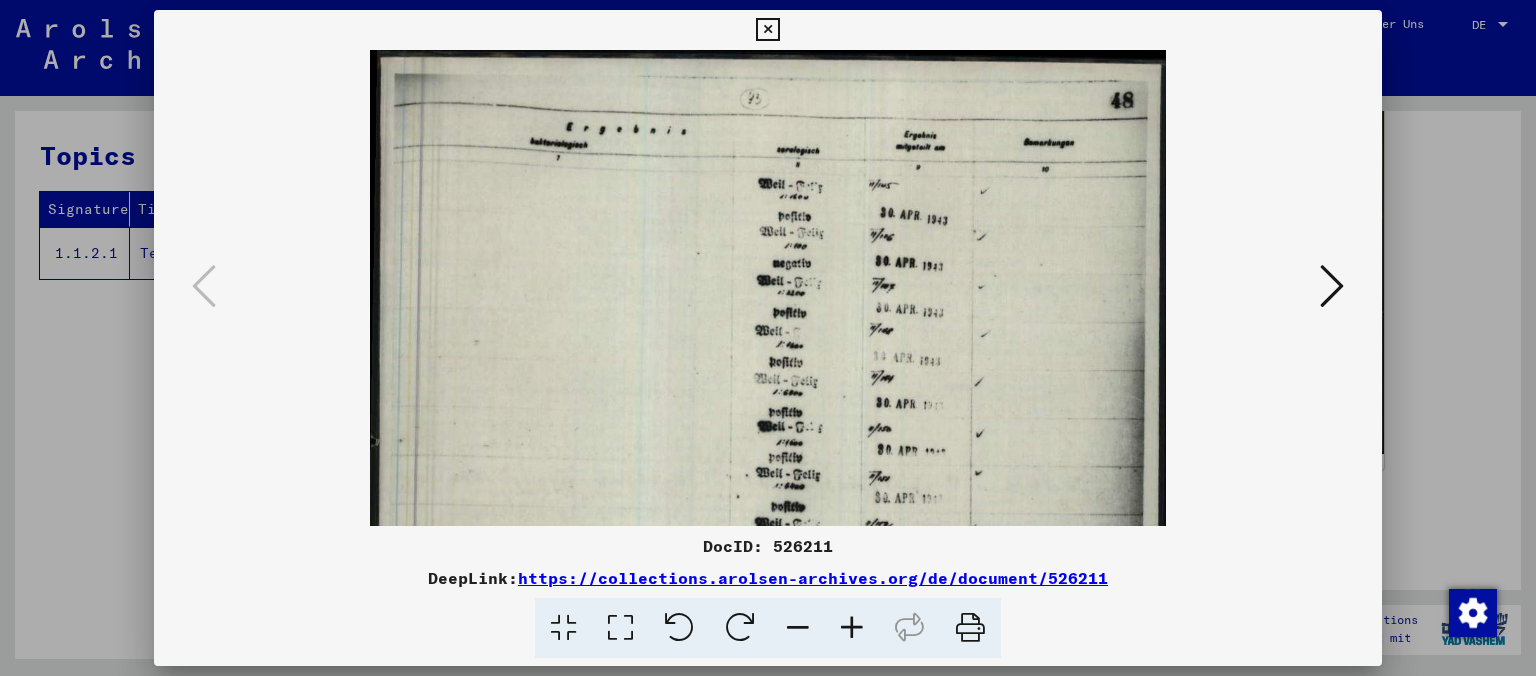click at bounding box center [852, 628] 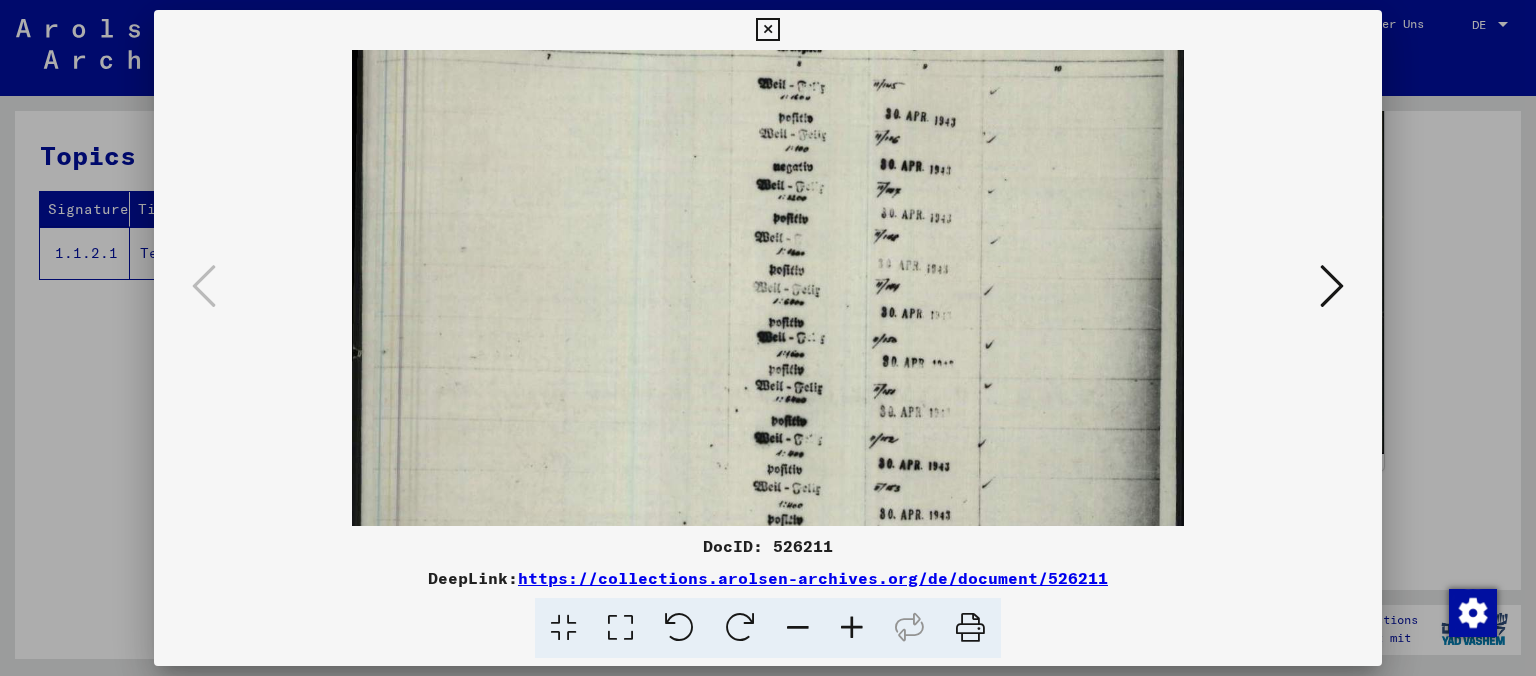 scroll, scrollTop: 107, scrollLeft: 0, axis: vertical 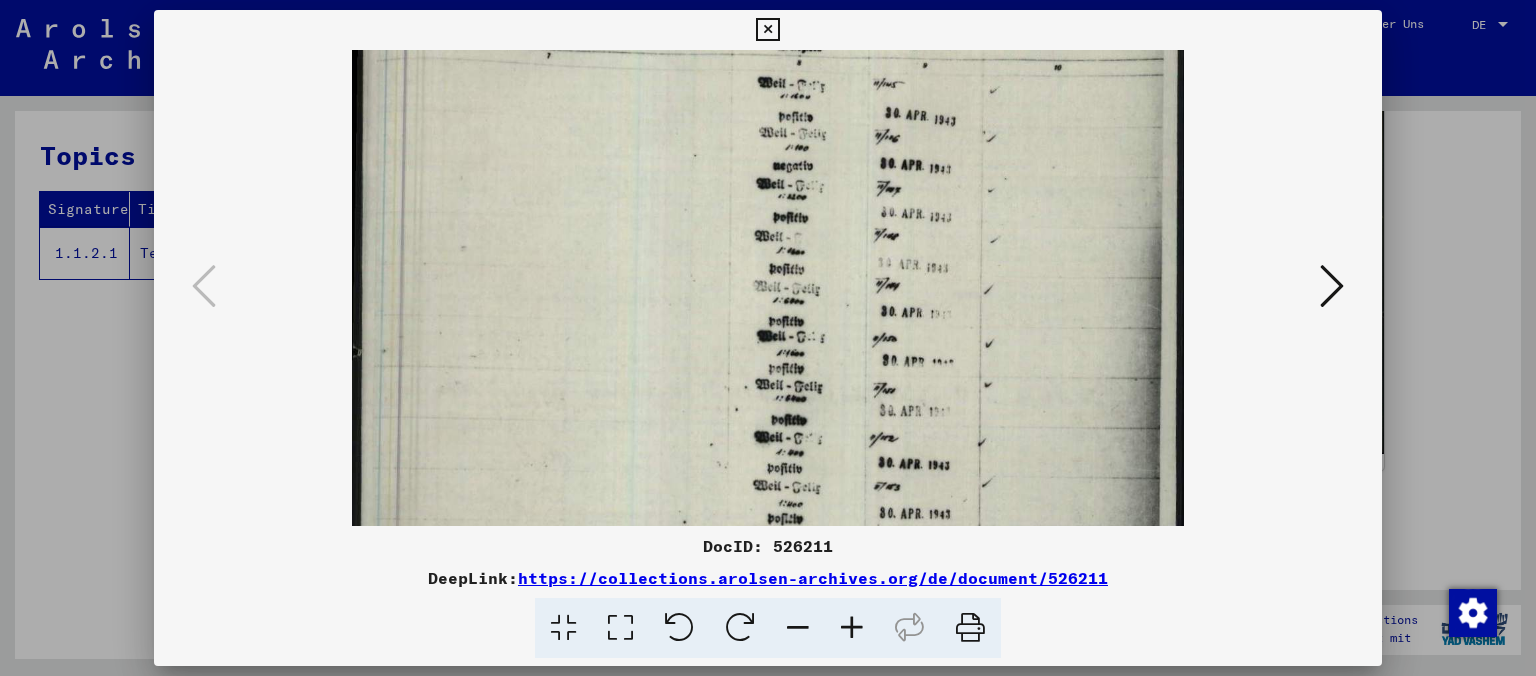 drag, startPoint x: 948, startPoint y: 505, endPoint x: 950, endPoint y: 398, distance: 107.01869 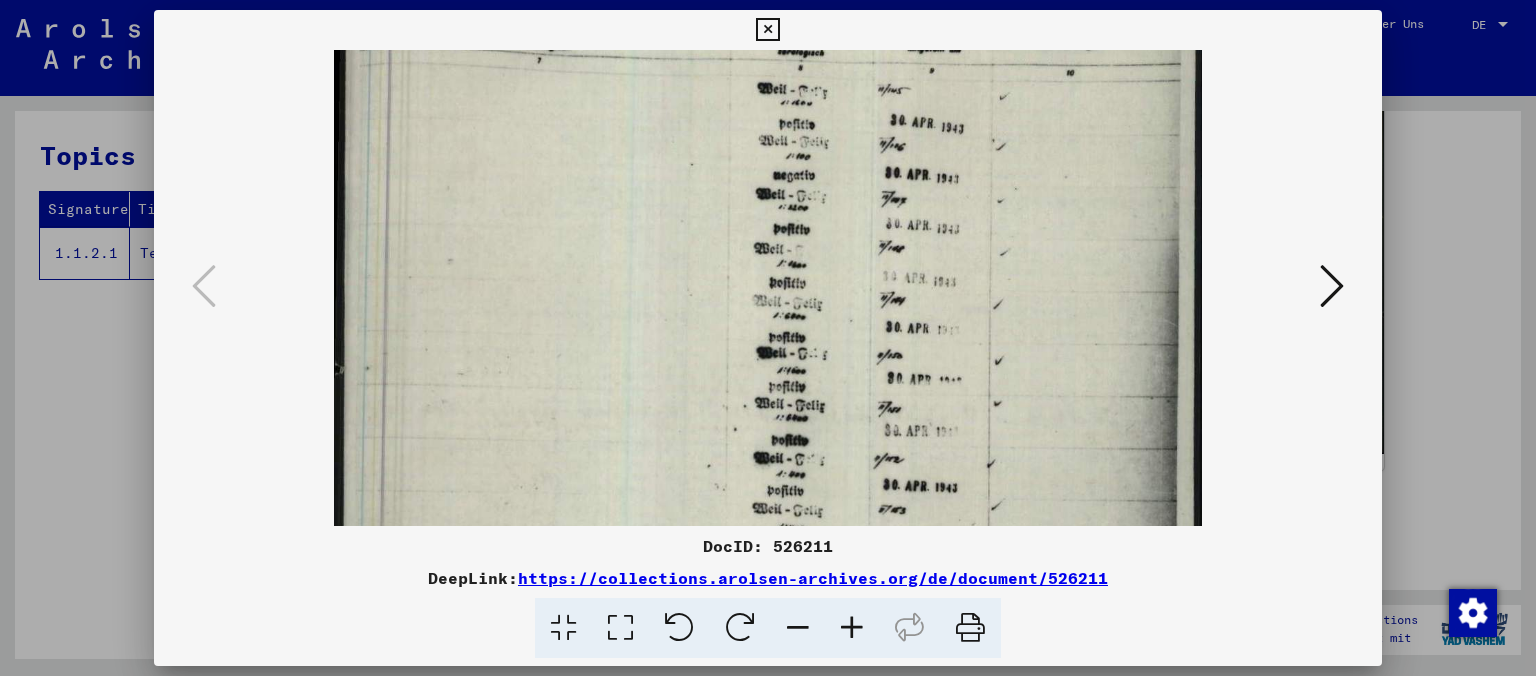 click at bounding box center (852, 628) 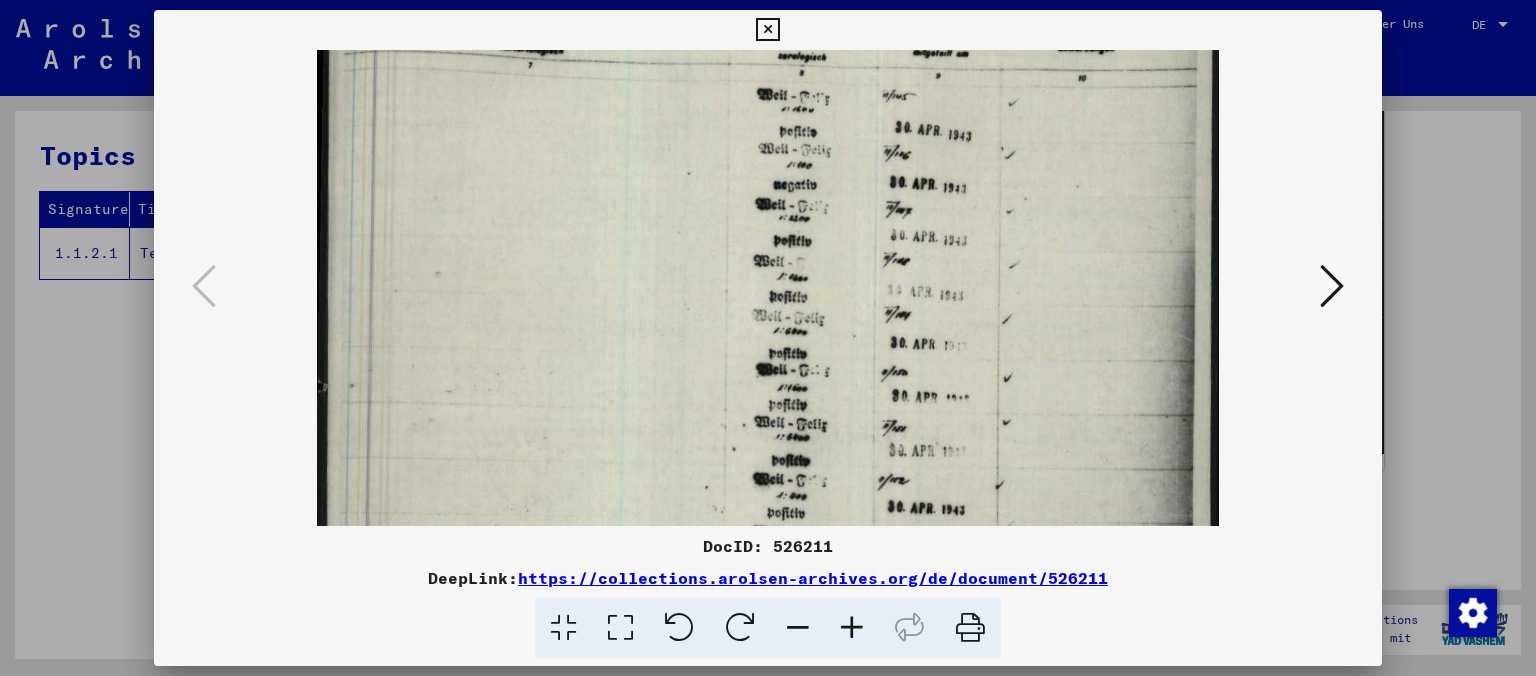 click at bounding box center [768, 581] 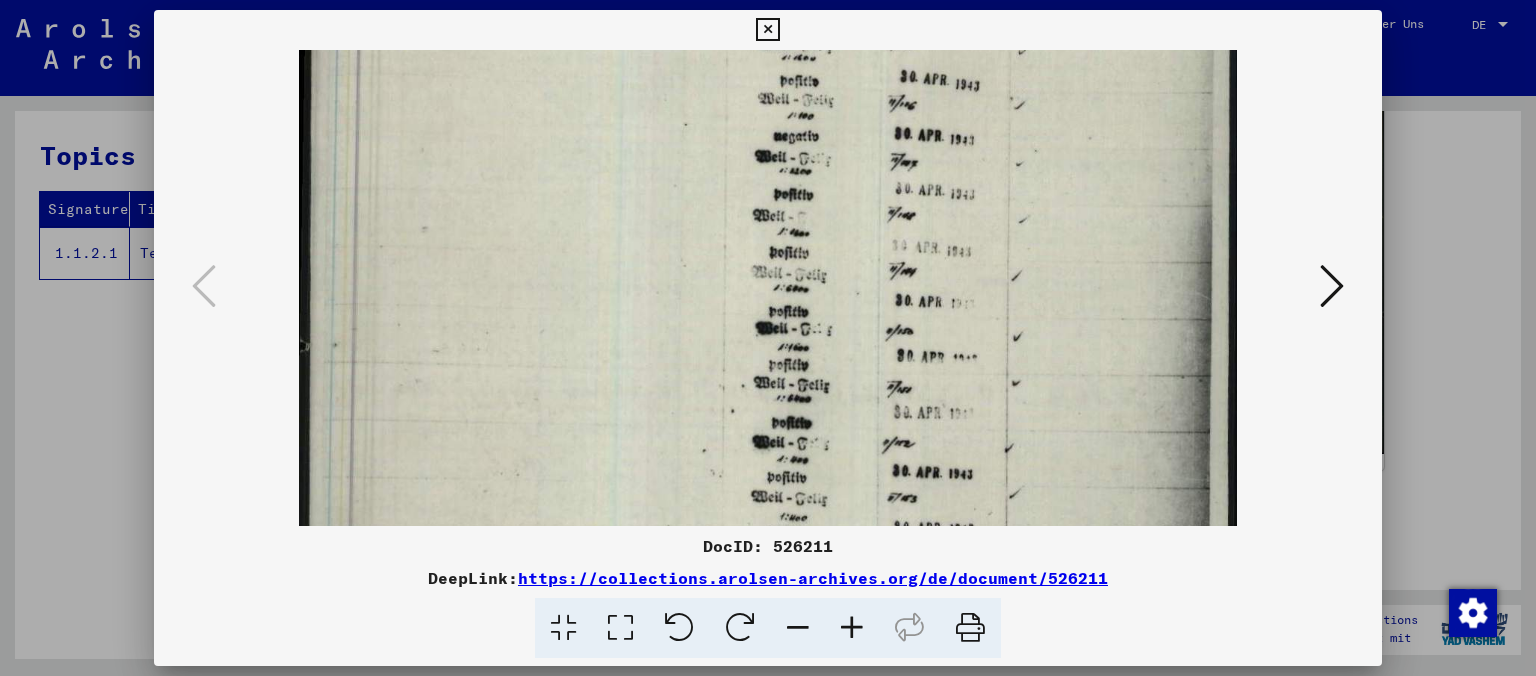 scroll, scrollTop: 168, scrollLeft: 0, axis: vertical 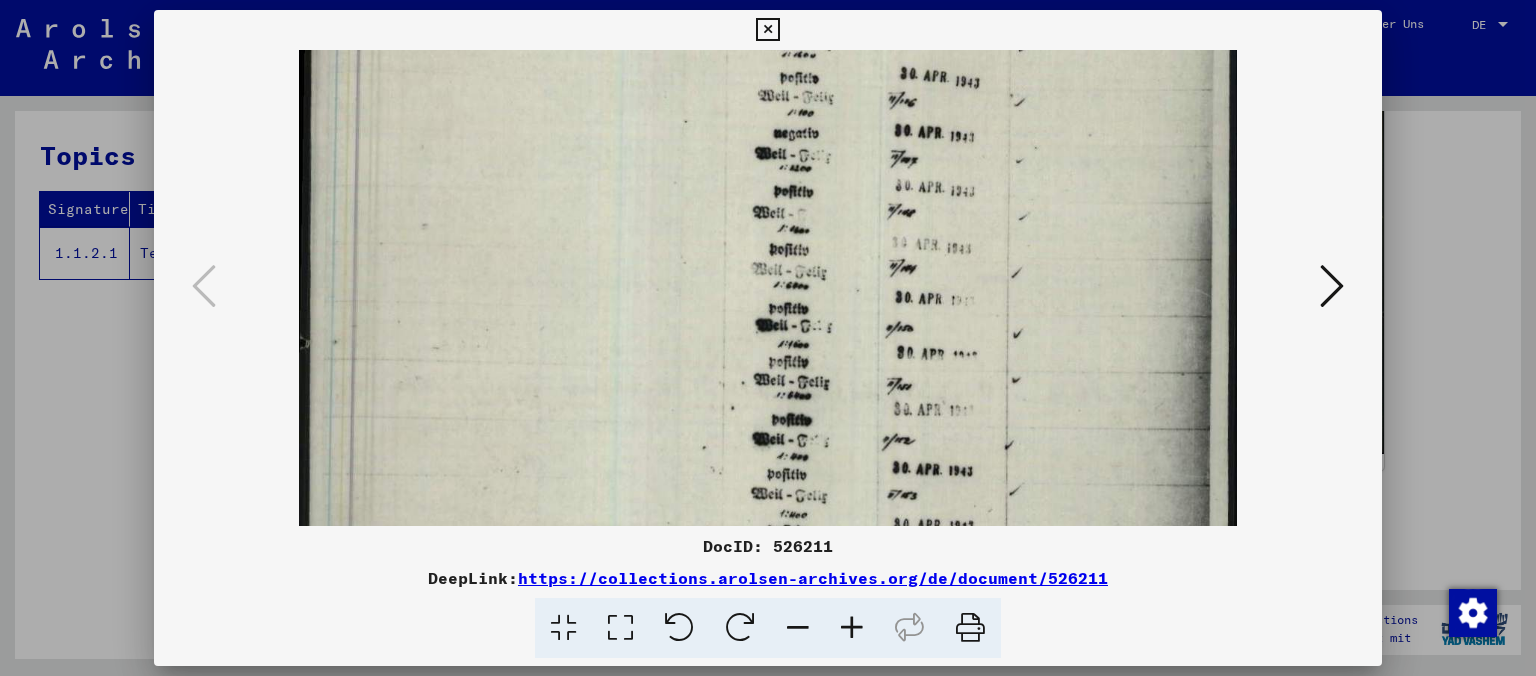 drag, startPoint x: 663, startPoint y: 251, endPoint x: 708, endPoint y: 203, distance: 65.795135 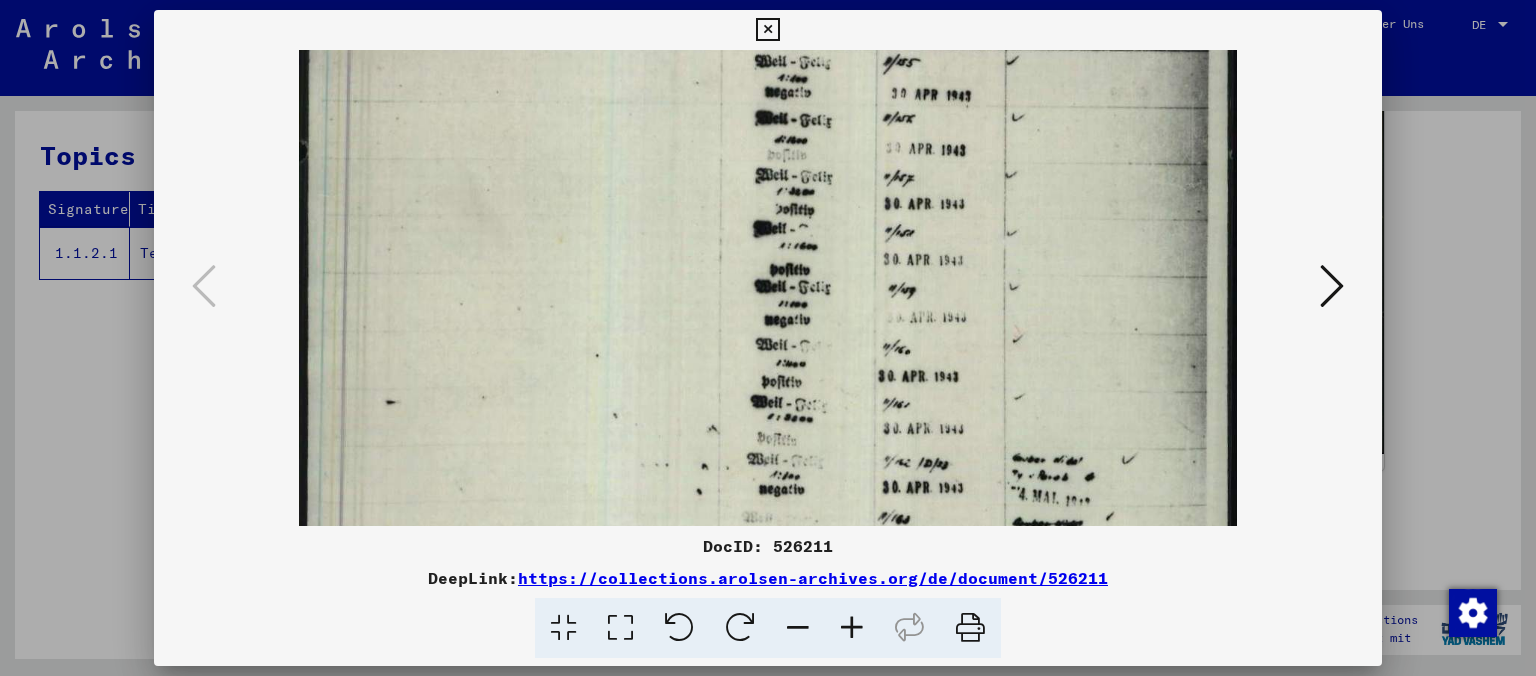 scroll, scrollTop: 718, scrollLeft: 0, axis: vertical 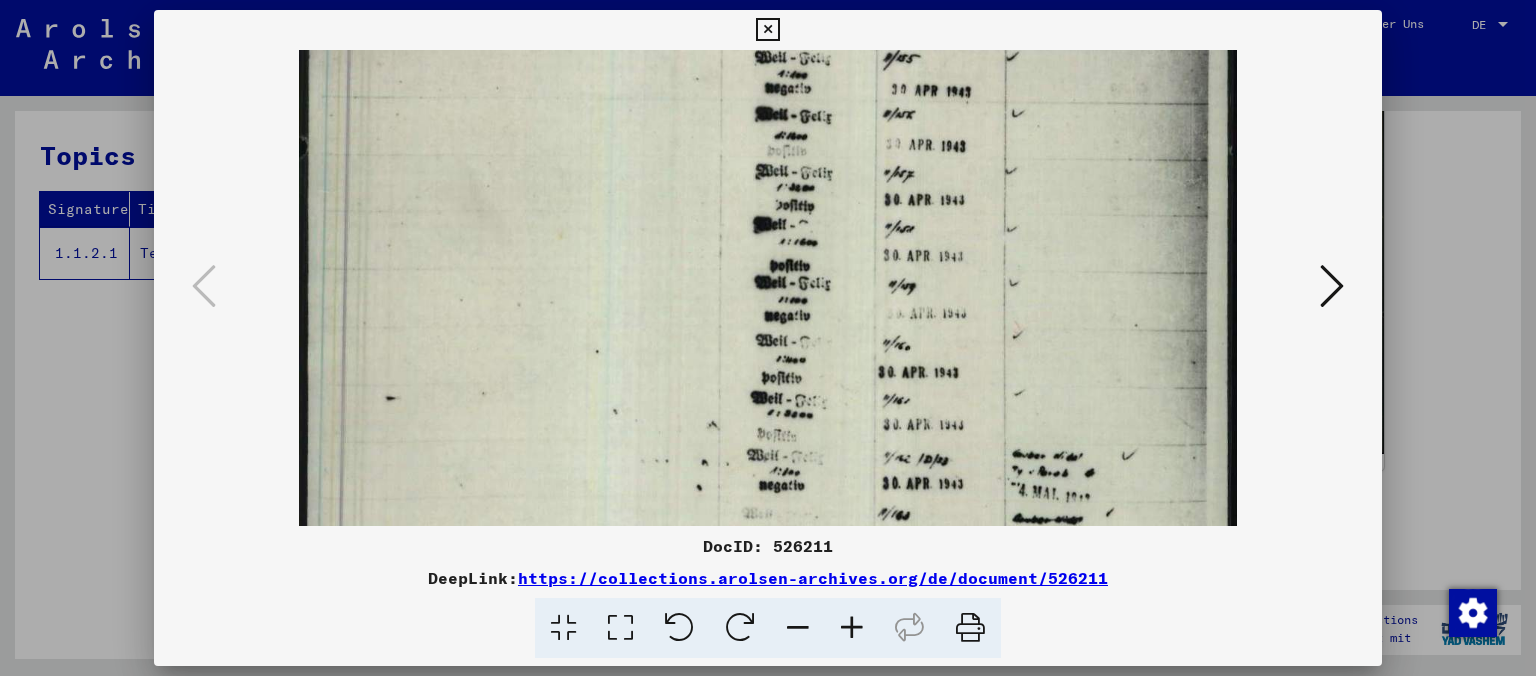 drag, startPoint x: 1126, startPoint y: 216, endPoint x: 1206, endPoint y: -114, distance: 339.55853 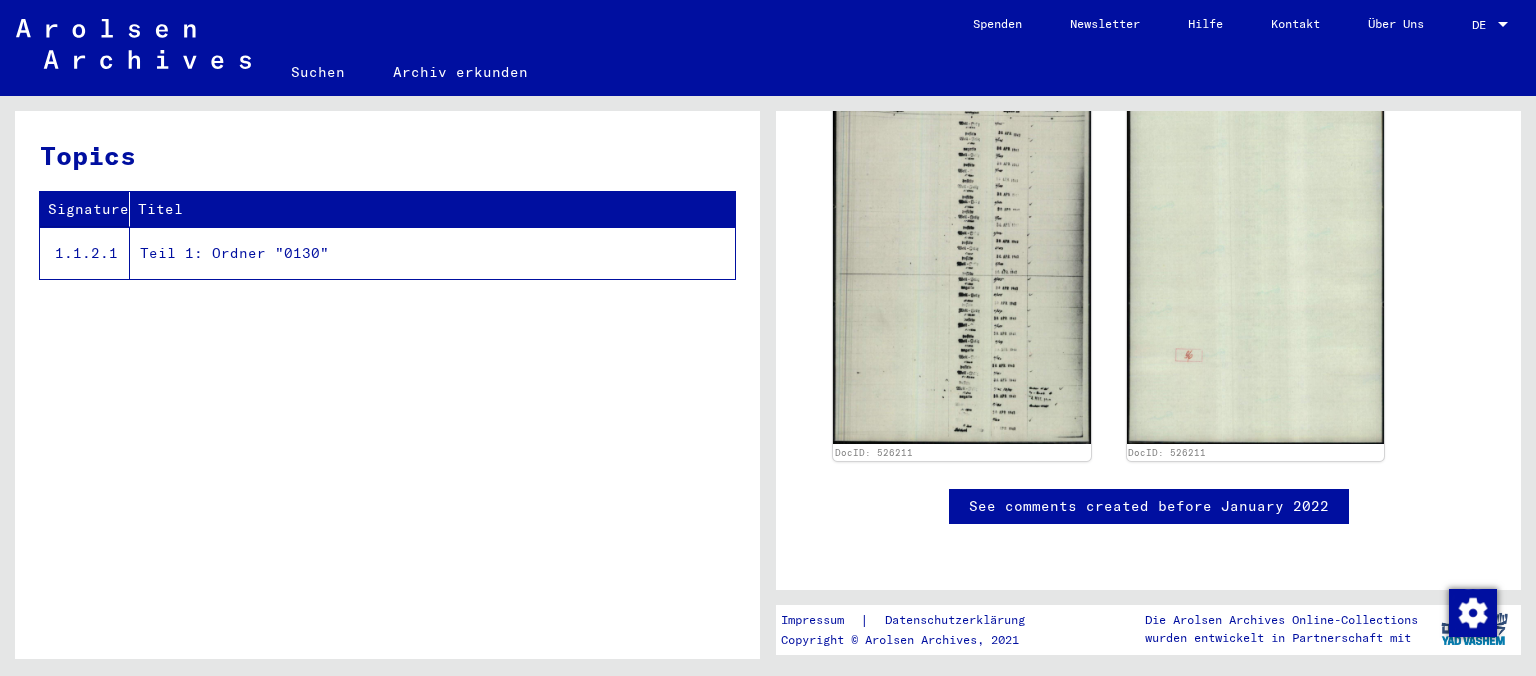 scroll, scrollTop: 0, scrollLeft: 0, axis: both 